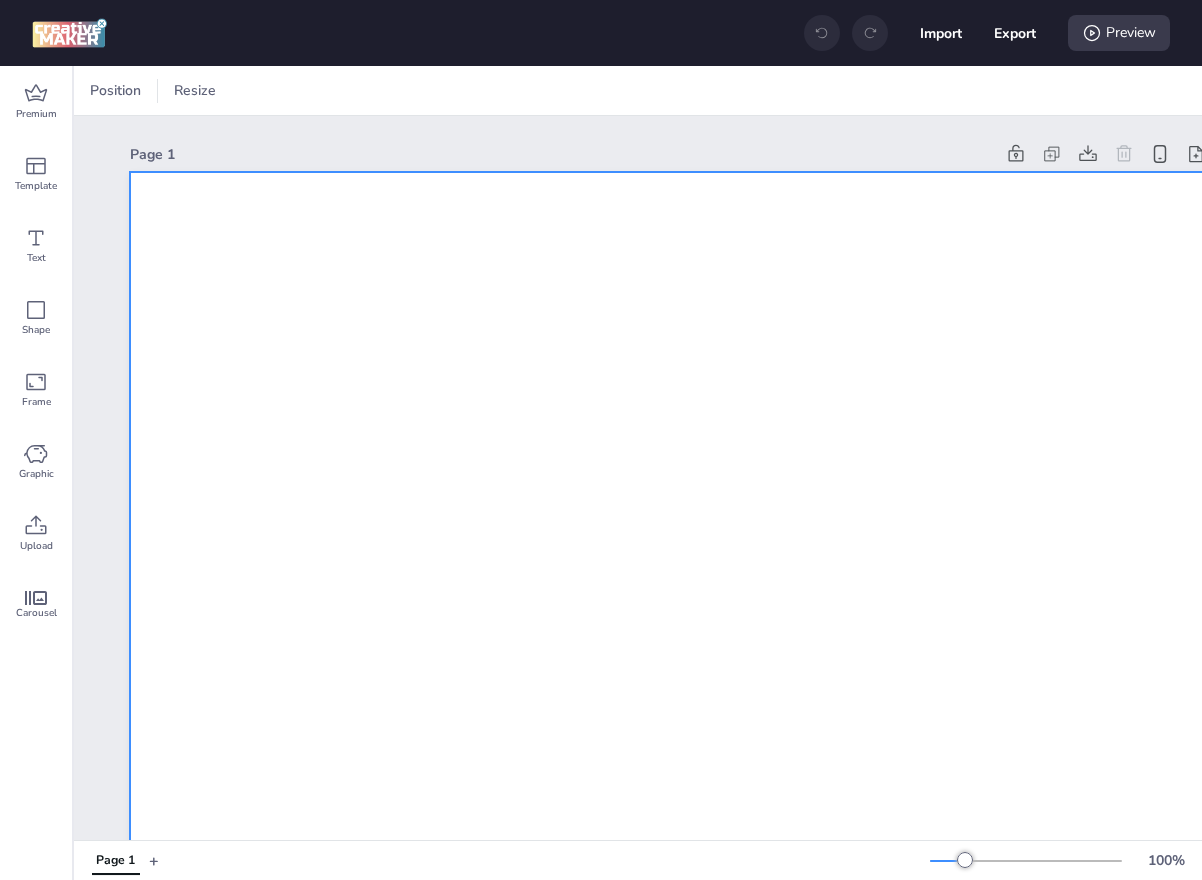 scroll, scrollTop: 0, scrollLeft: 0, axis: both 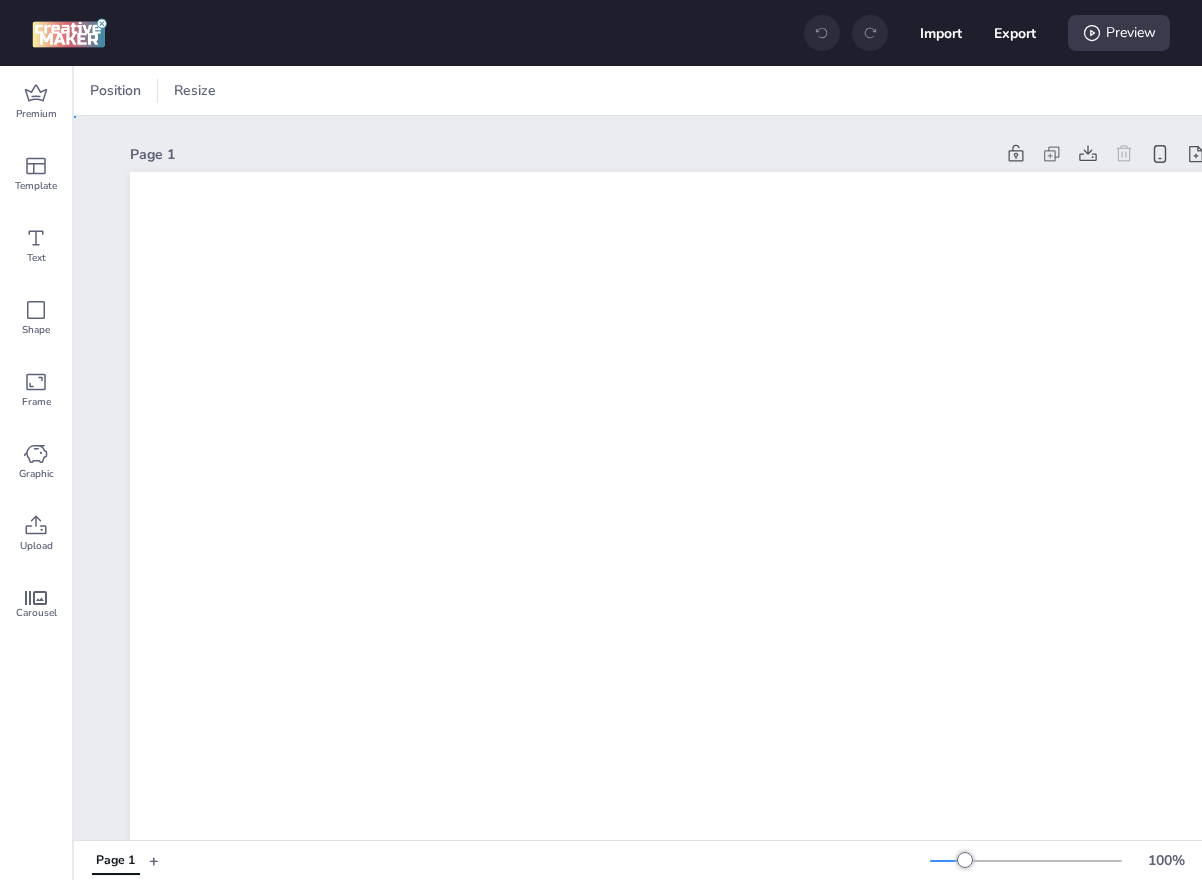 click on "Page 1" at bounding box center [670, 1116] 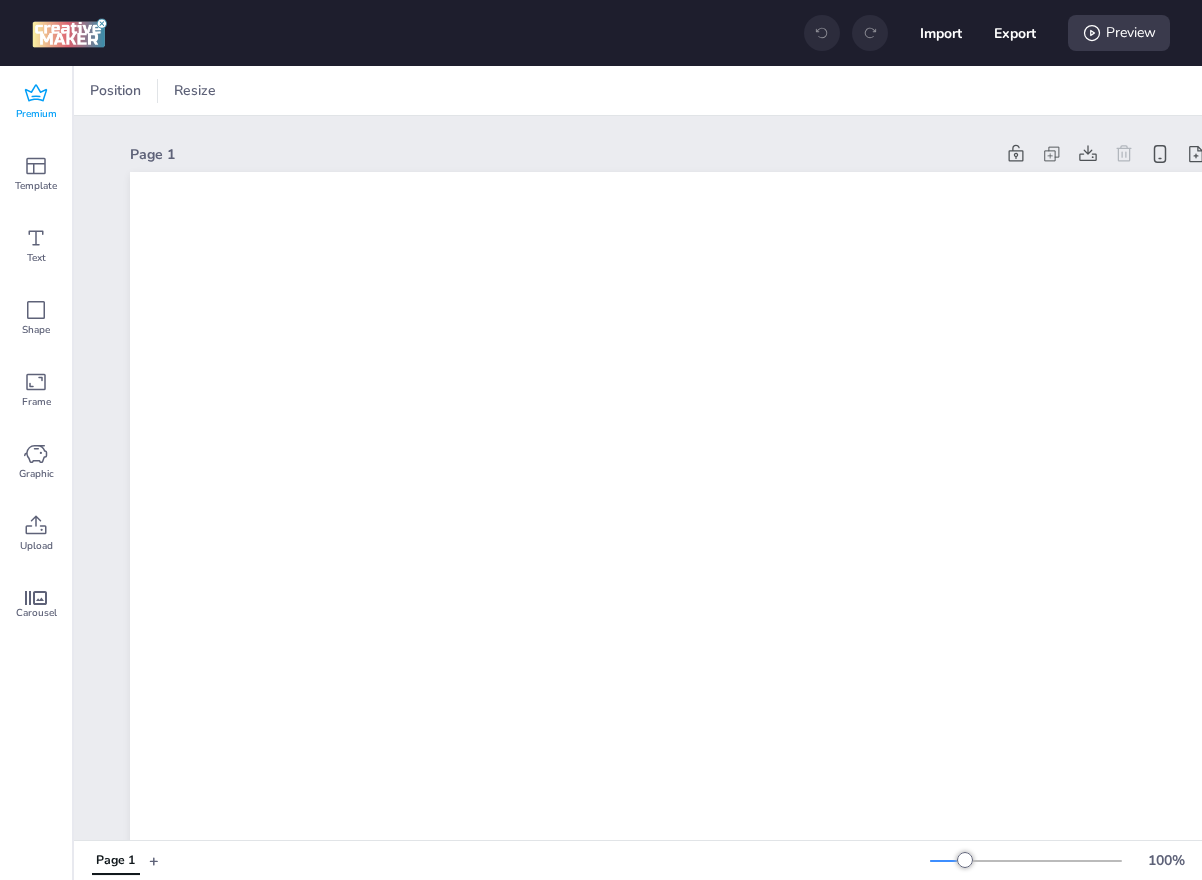 click on "Premium" at bounding box center (36, 102) 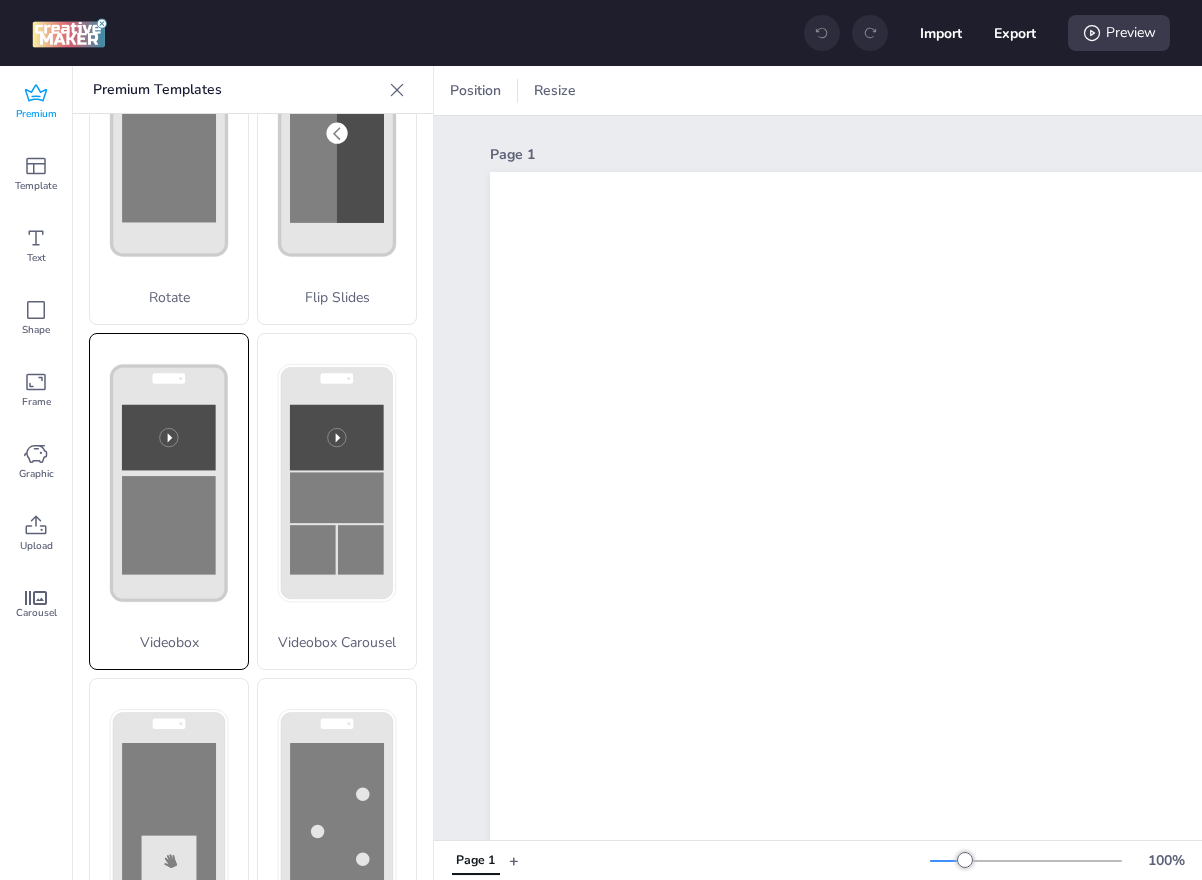 scroll, scrollTop: 542, scrollLeft: 0, axis: vertical 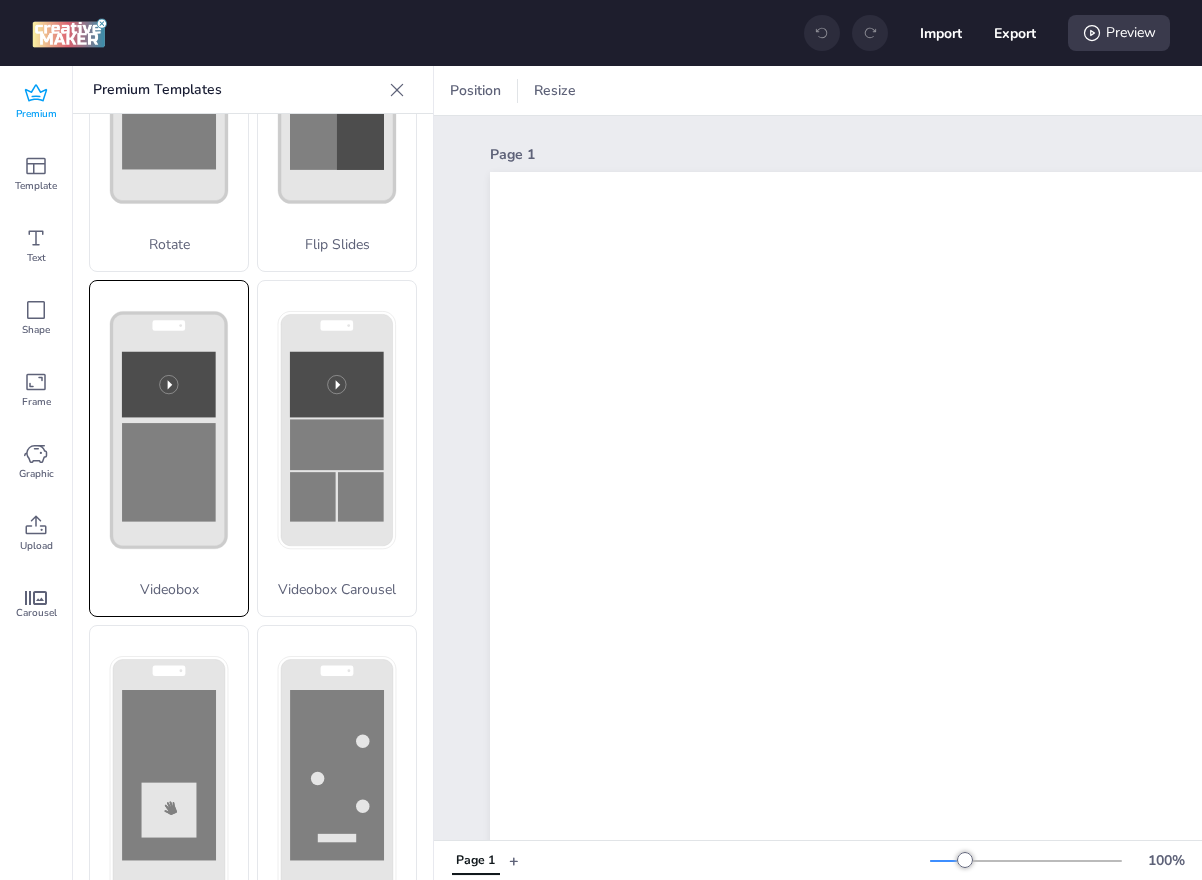 click 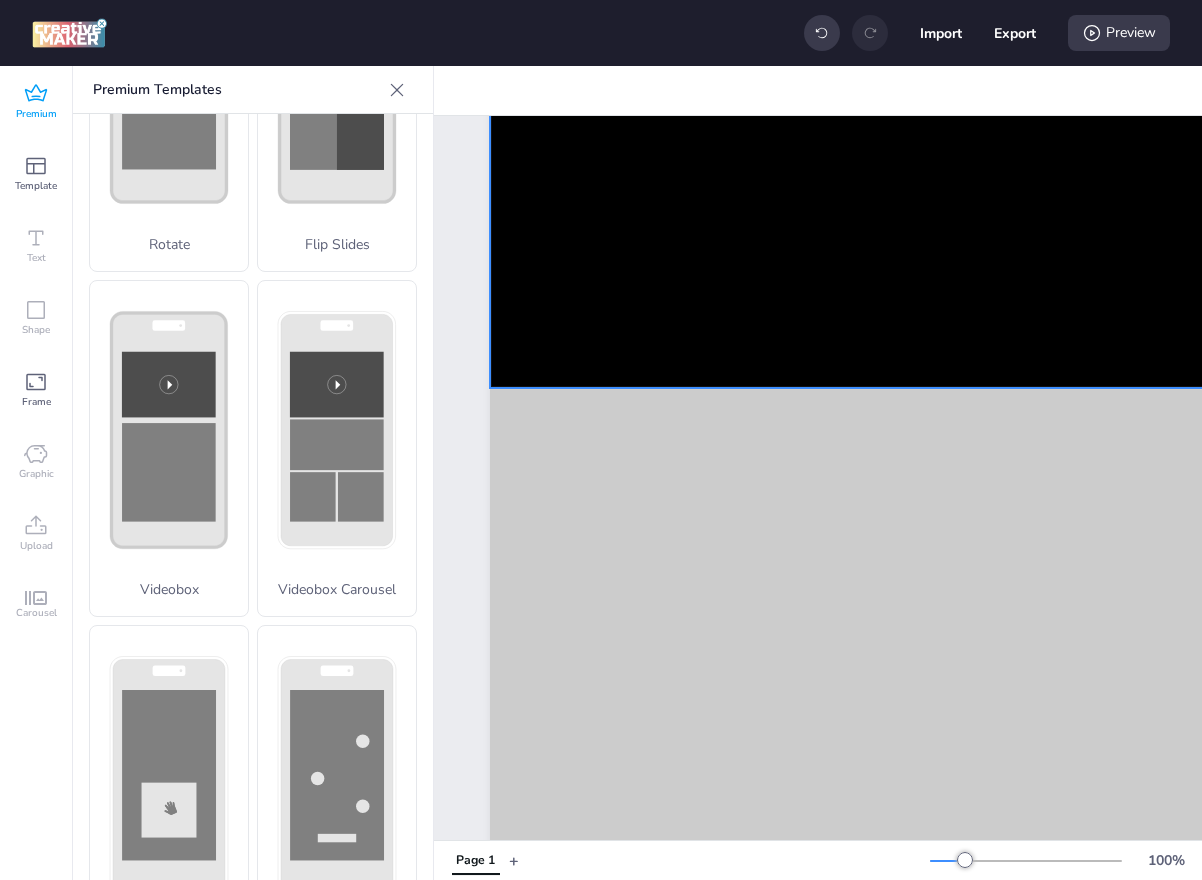 scroll, scrollTop: 613, scrollLeft: 0, axis: vertical 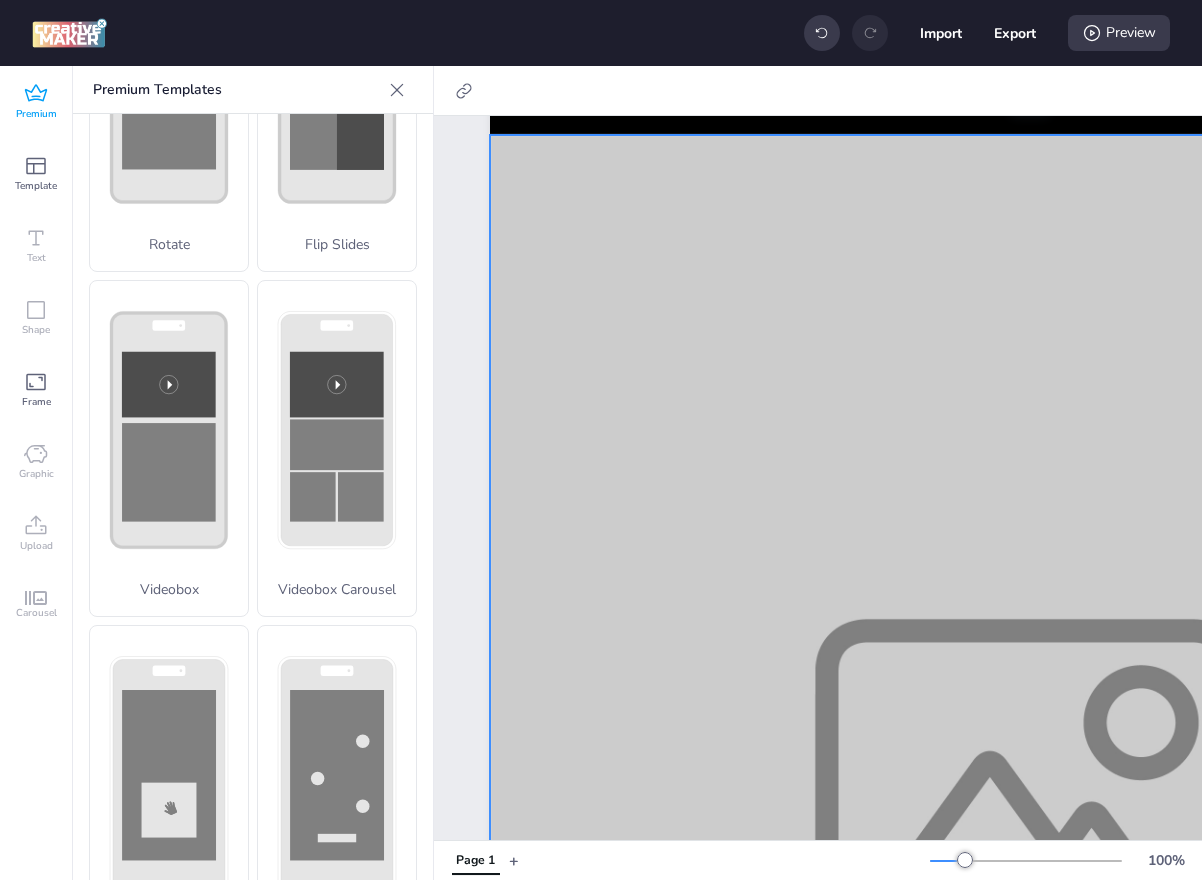 click at bounding box center (1030, 807) 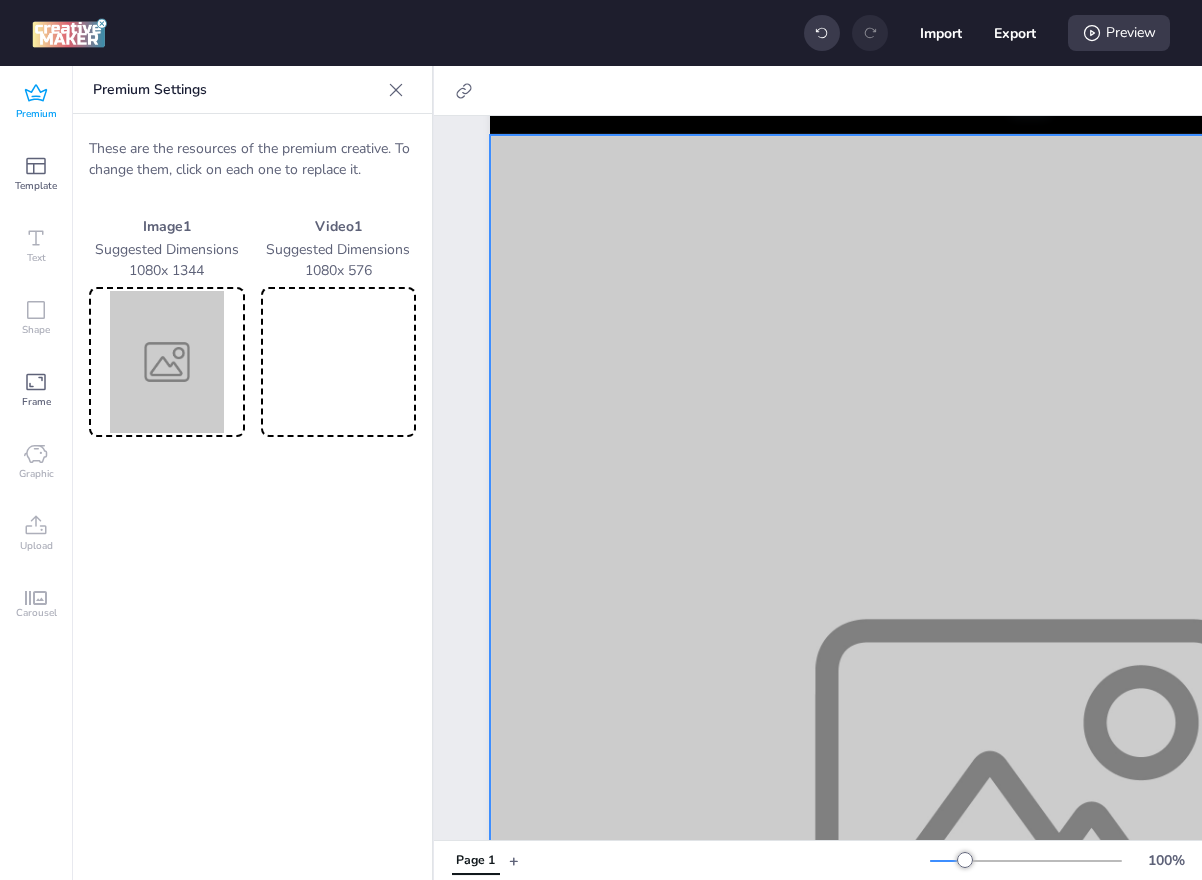 click at bounding box center (339, 362) 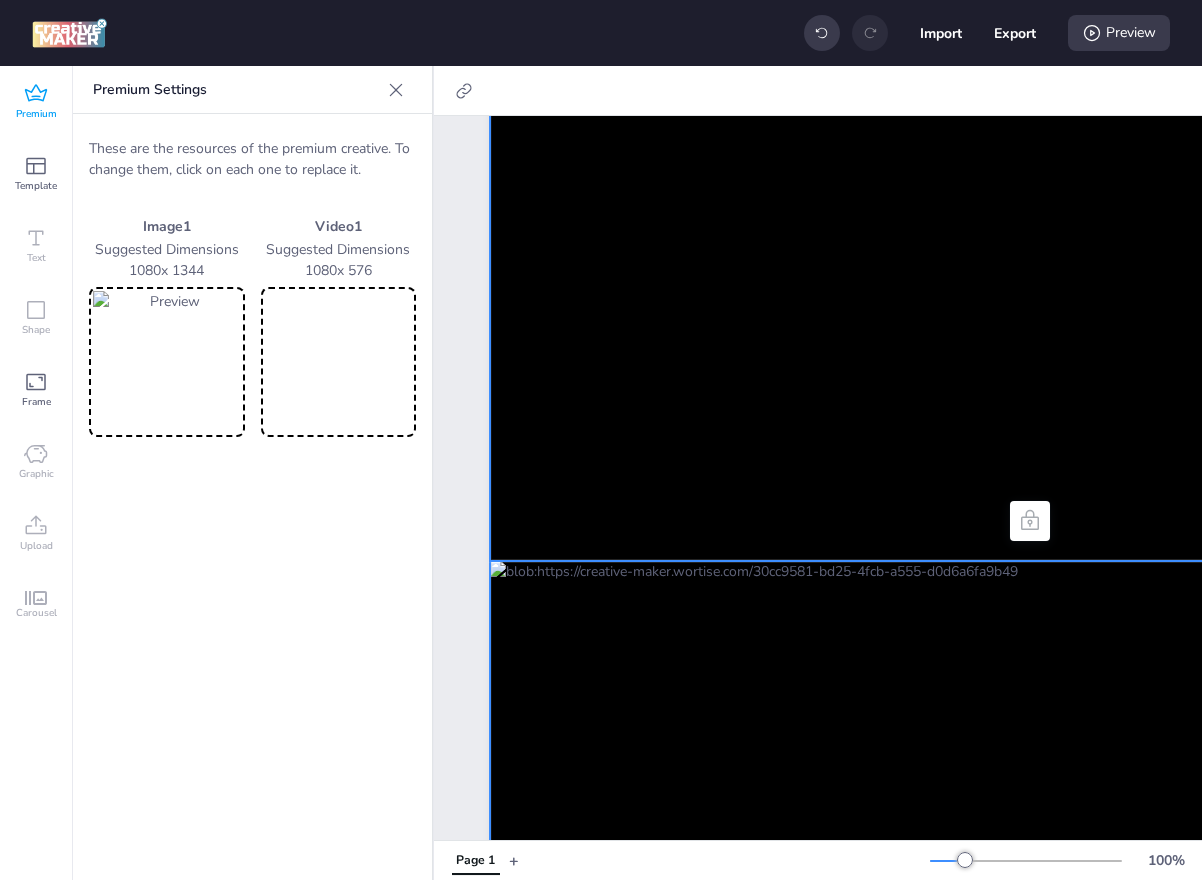 scroll, scrollTop: 0, scrollLeft: 0, axis: both 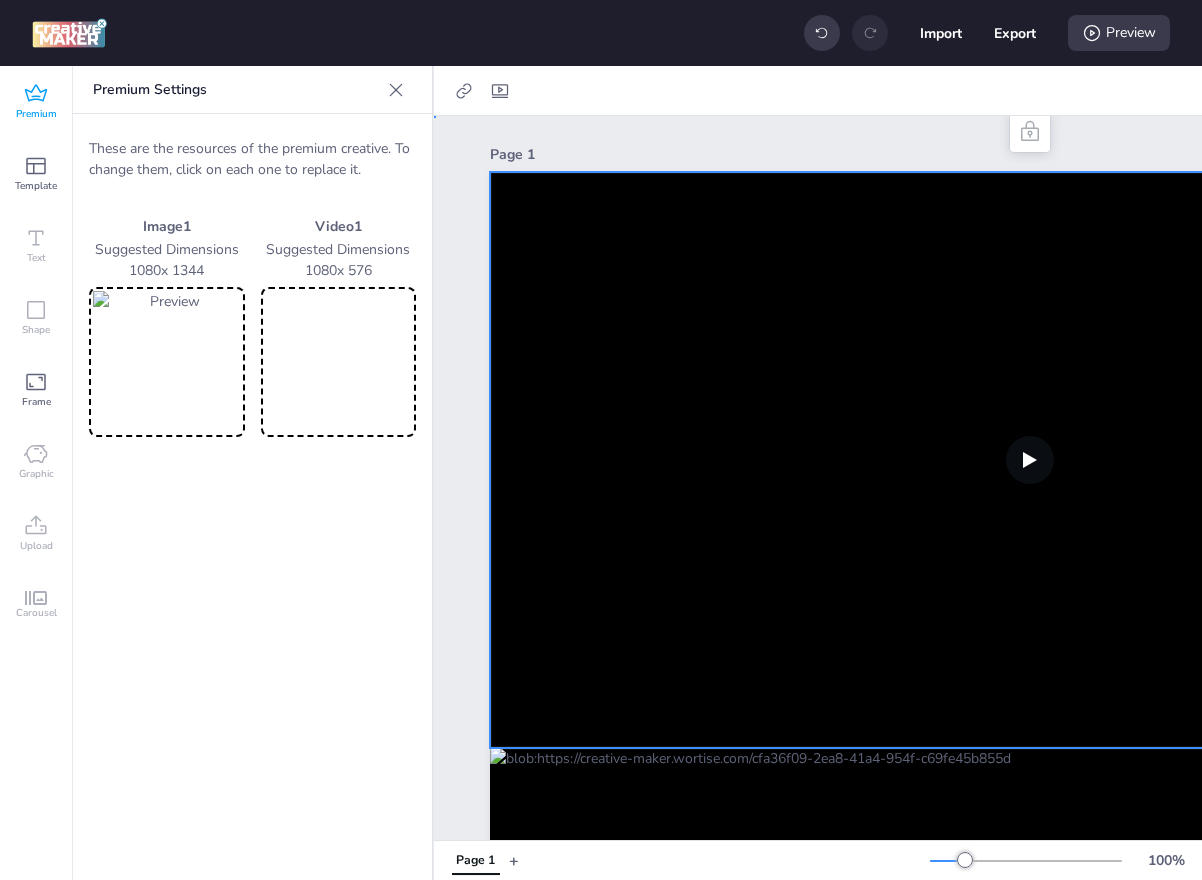 click at bounding box center [1030, 460] 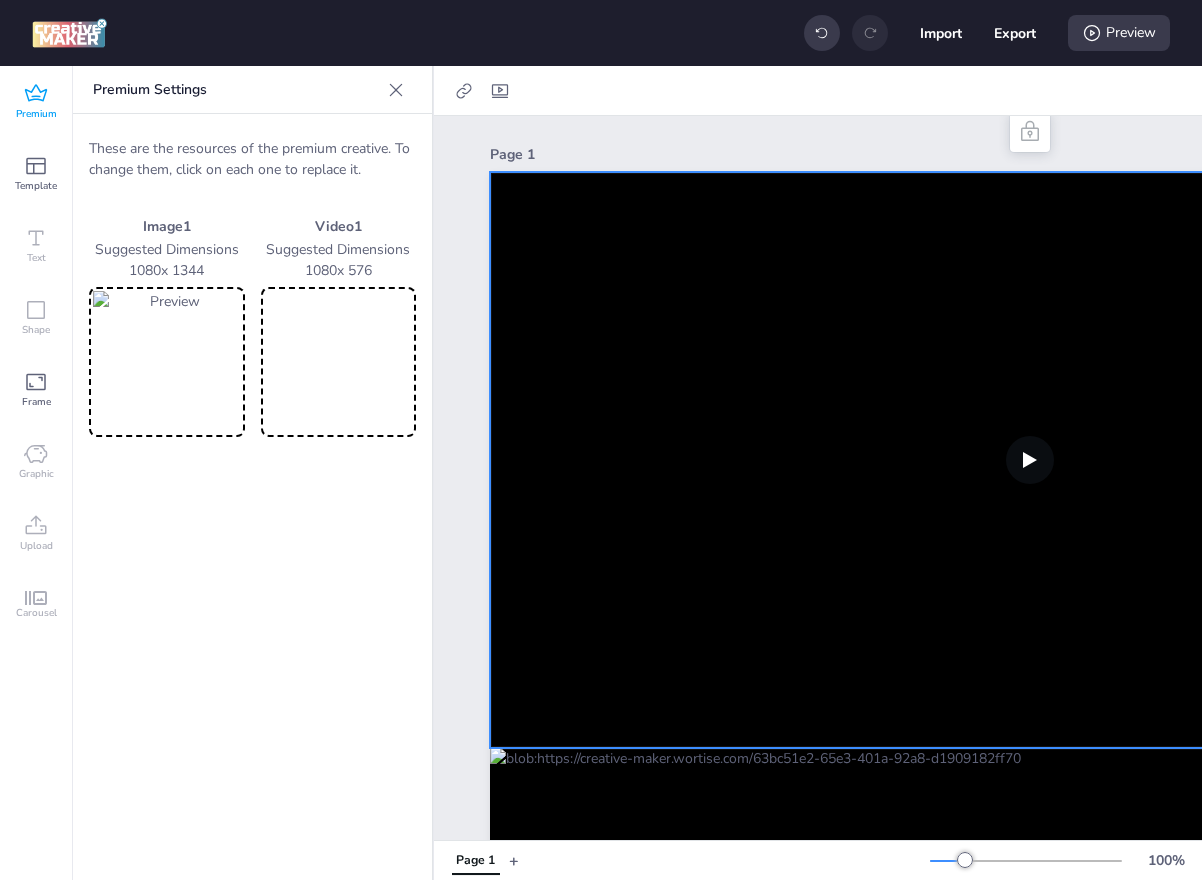 click at bounding box center [339, 362] 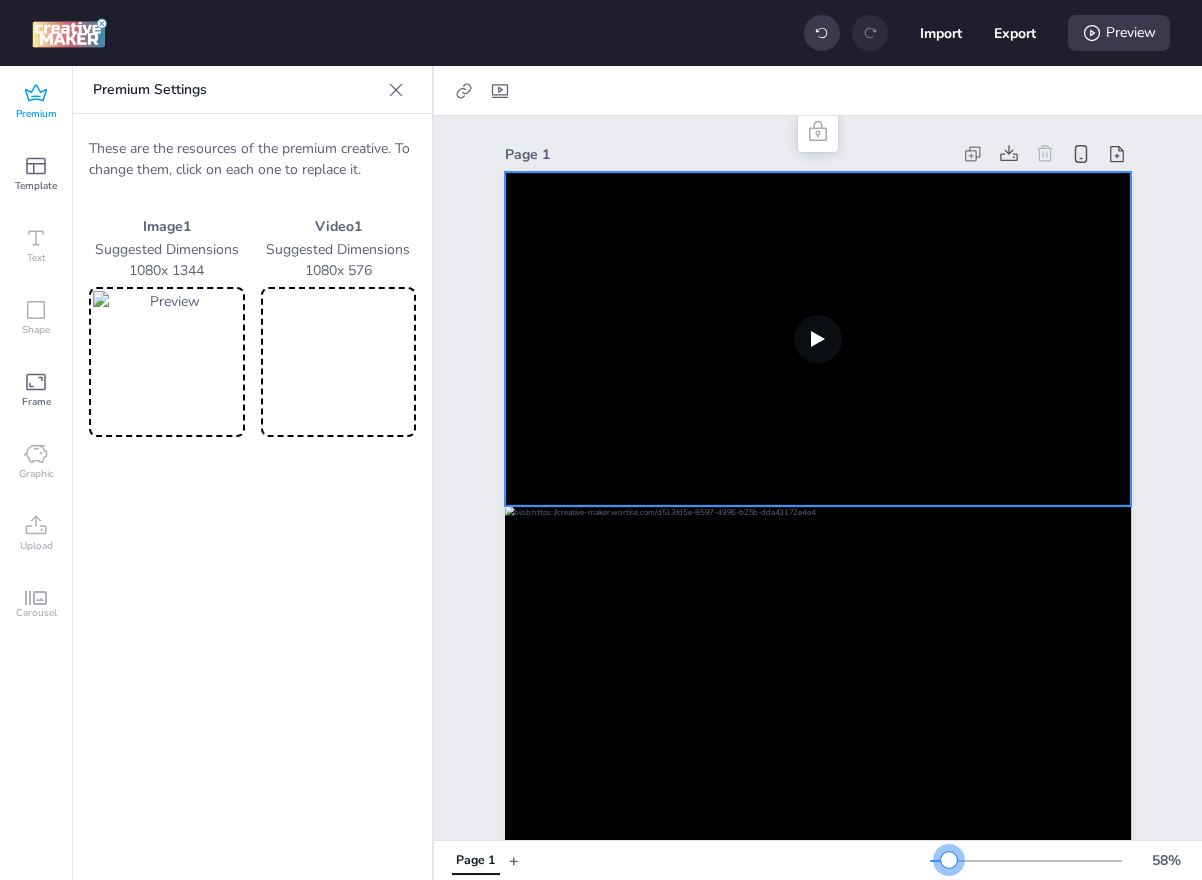 drag, startPoint x: 967, startPoint y: 852, endPoint x: 949, endPoint y: 855, distance: 18.248287 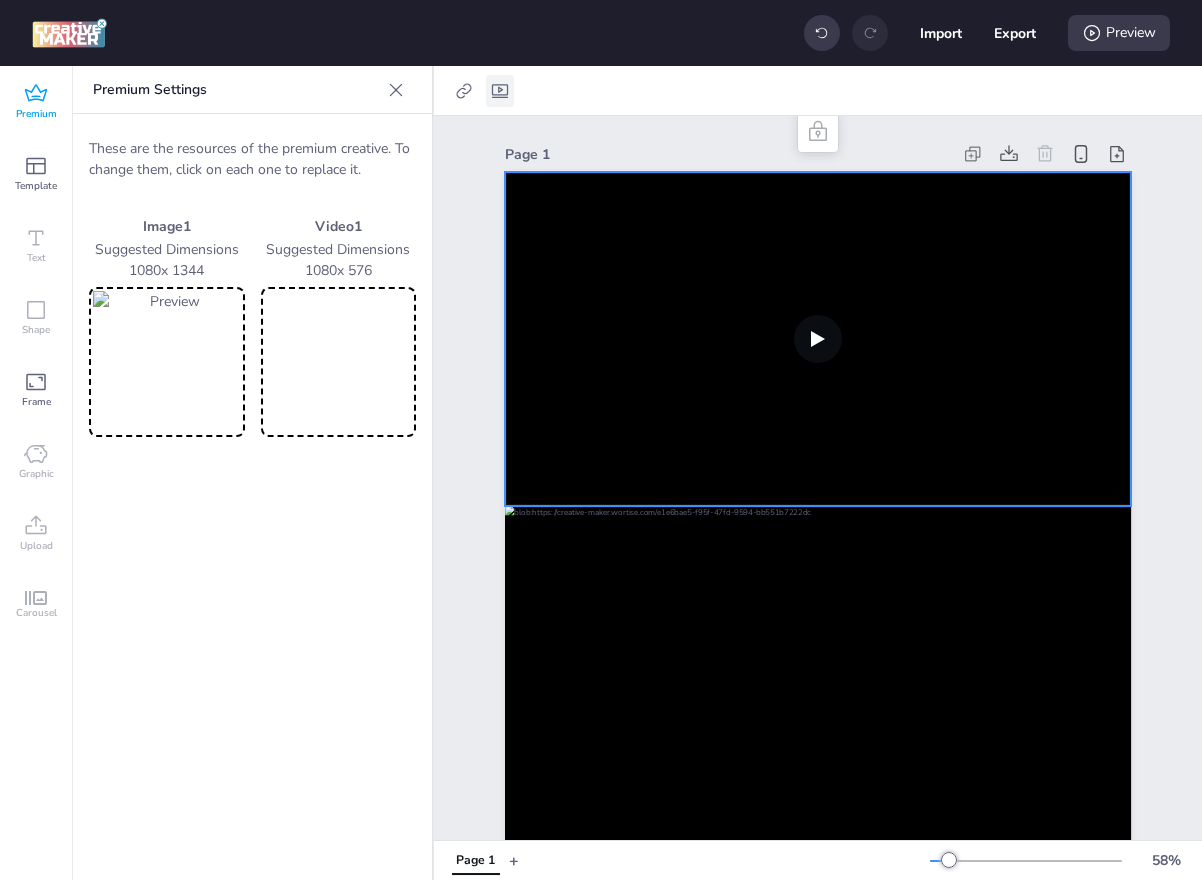 click 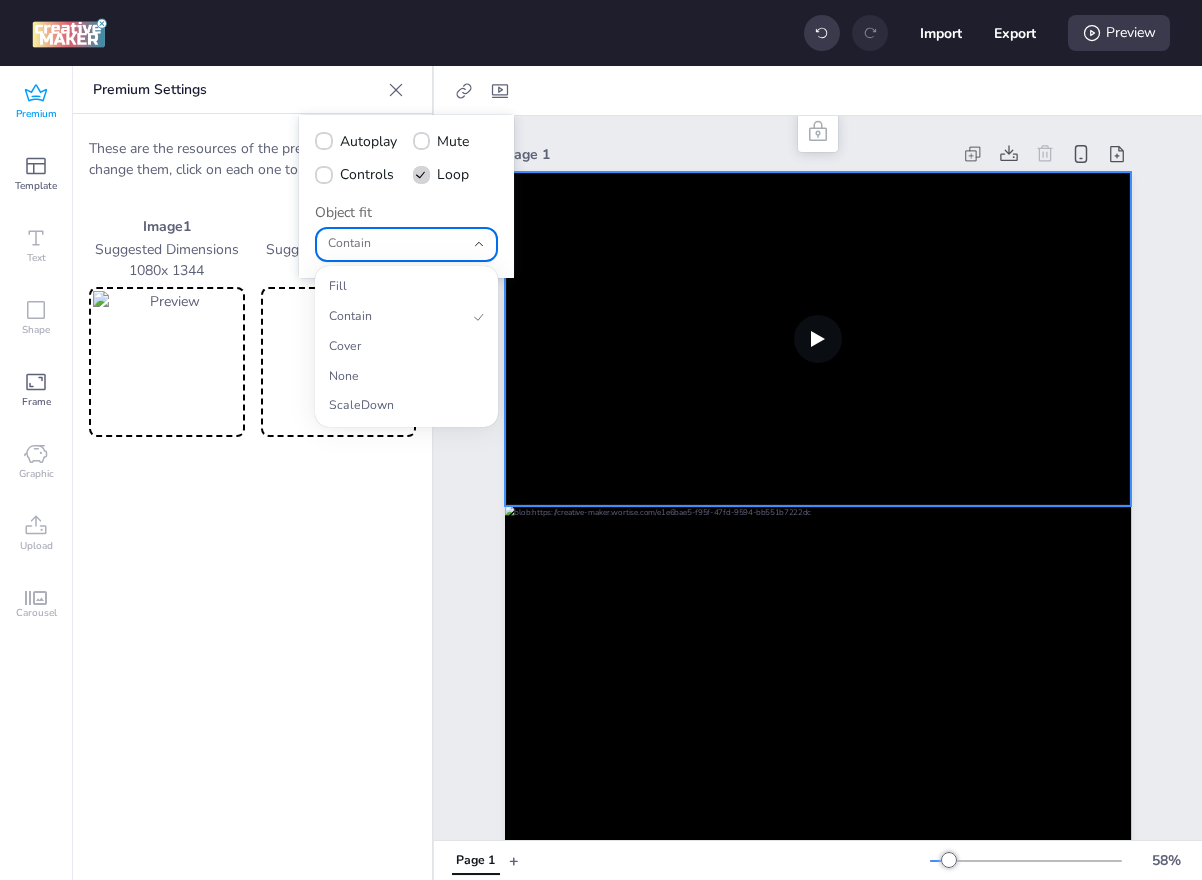 click on "Contain" at bounding box center [396, 244] 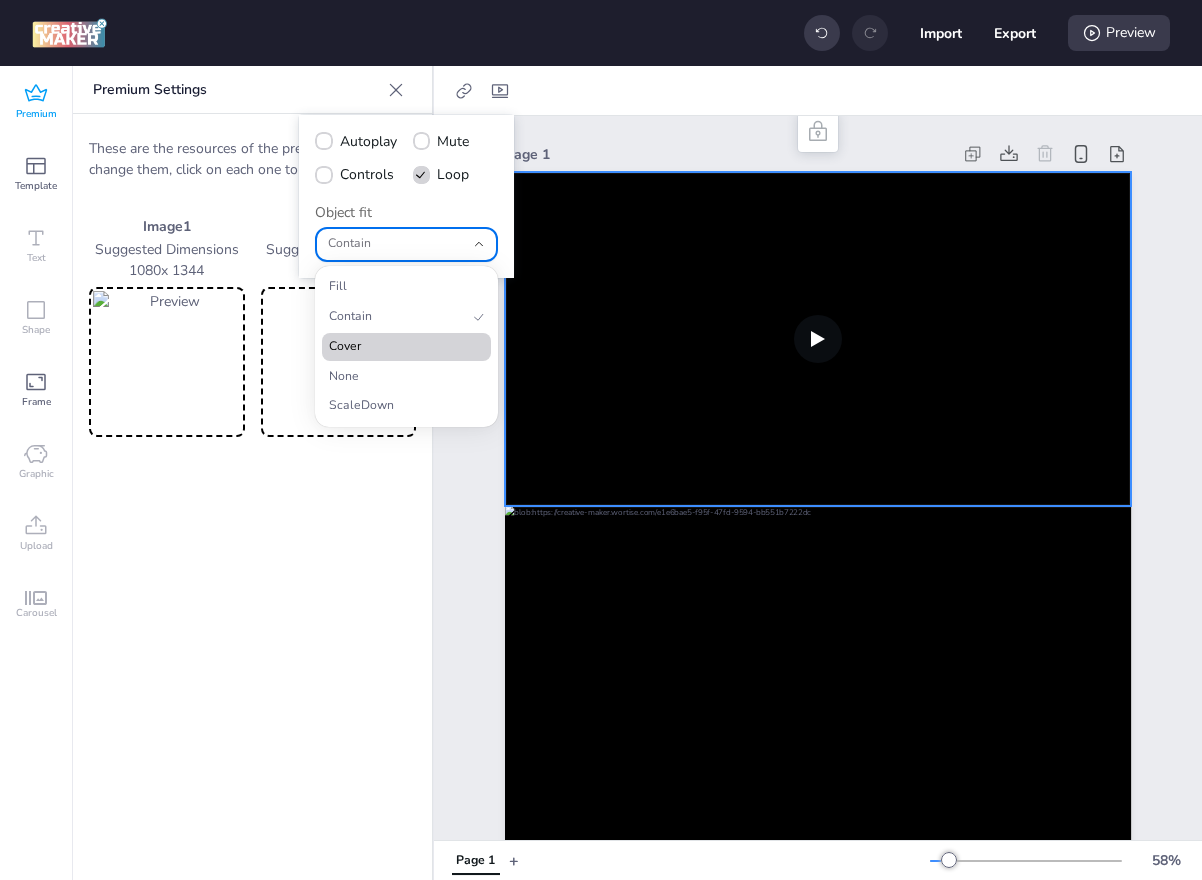 click on "Cover" at bounding box center (398, 347) 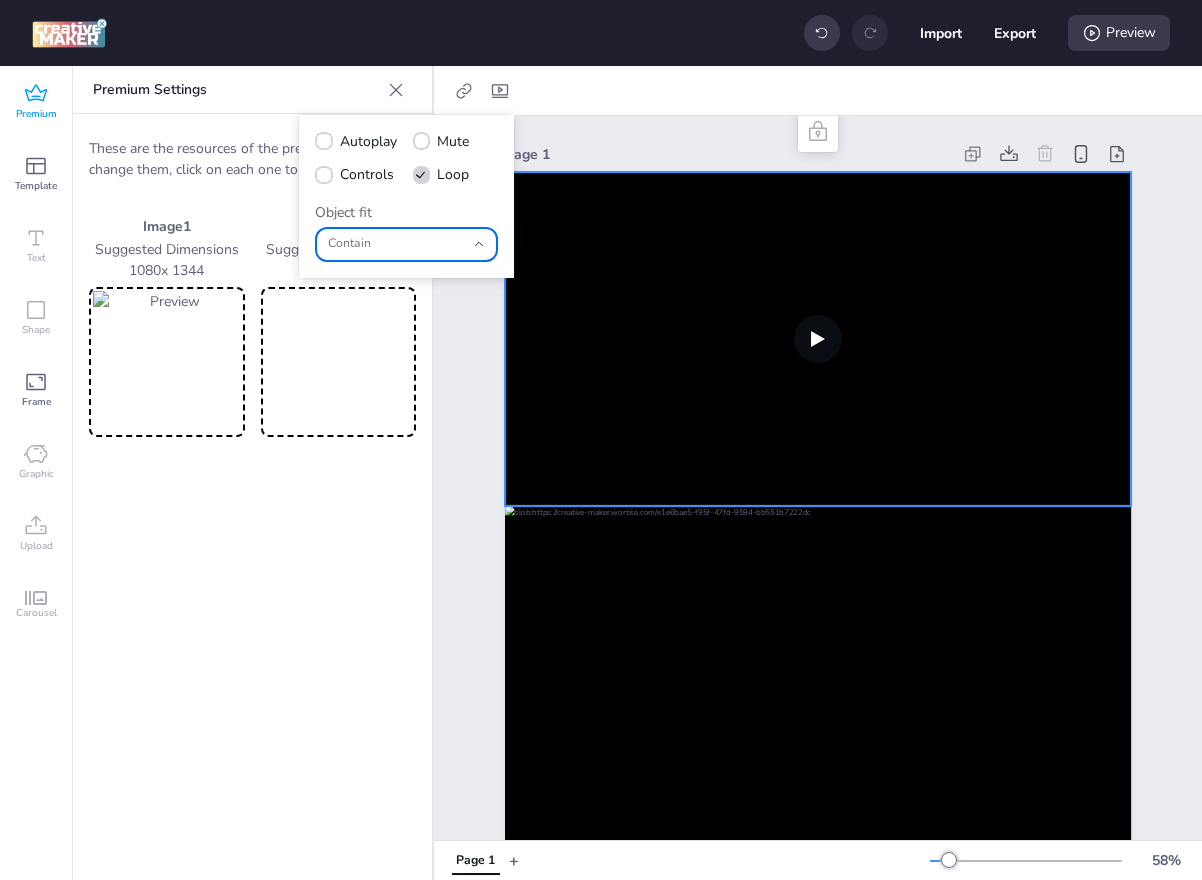 type on "cover" 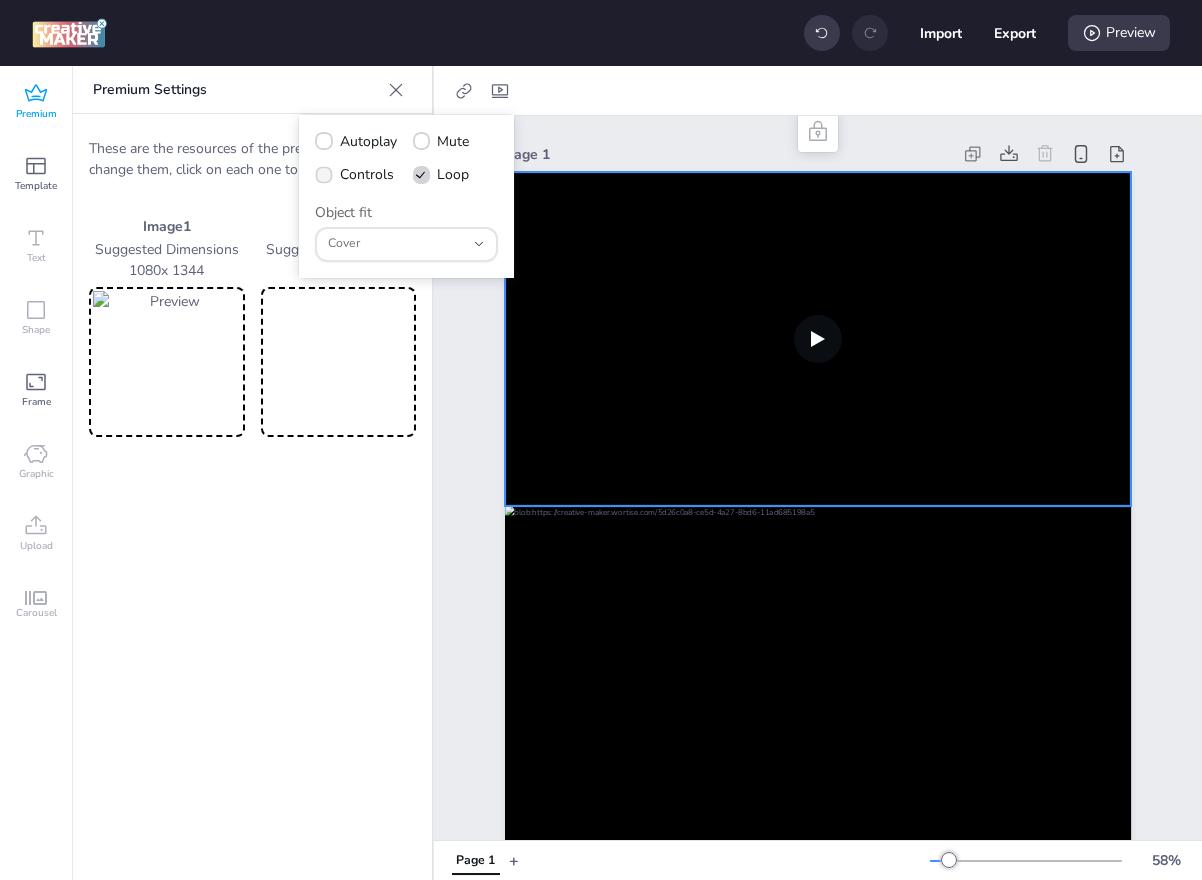 click at bounding box center (323, 174) 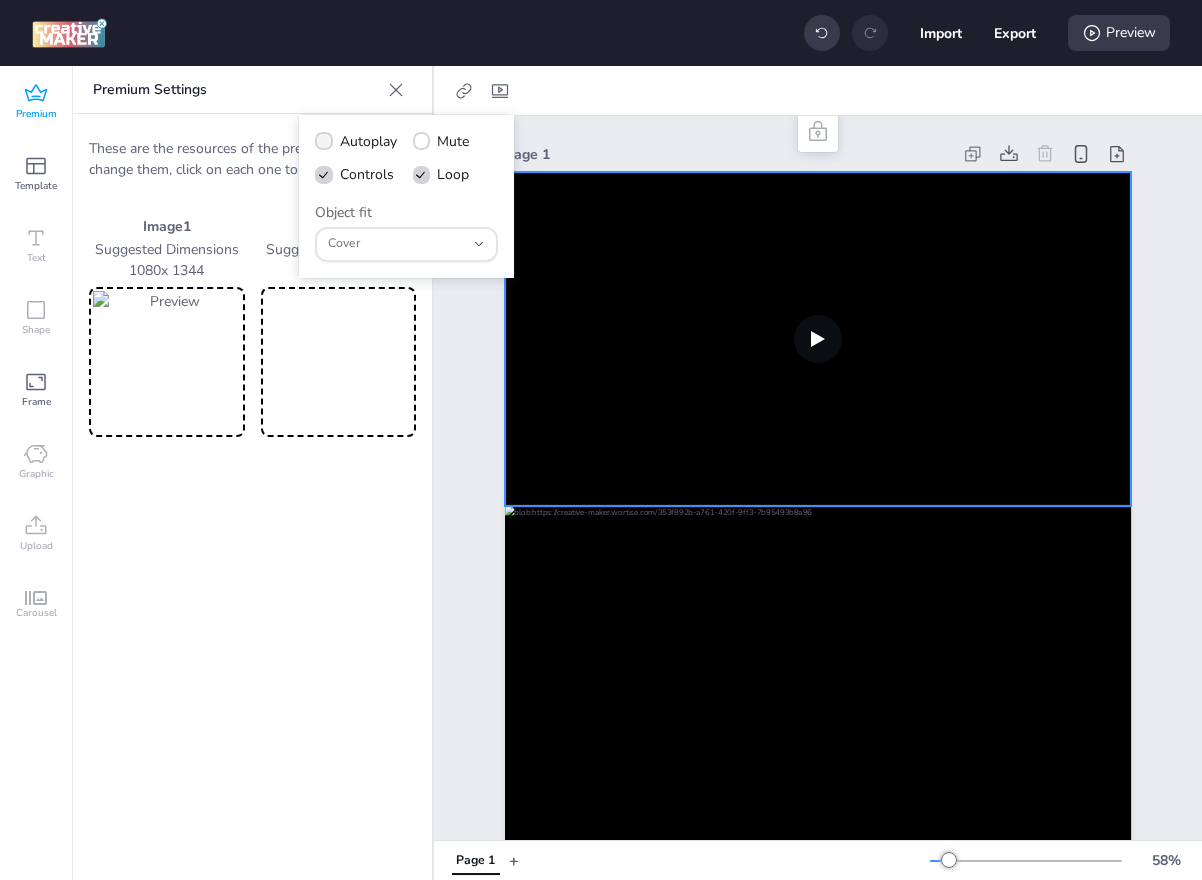 click on "Autoplay" at bounding box center (356, 141) 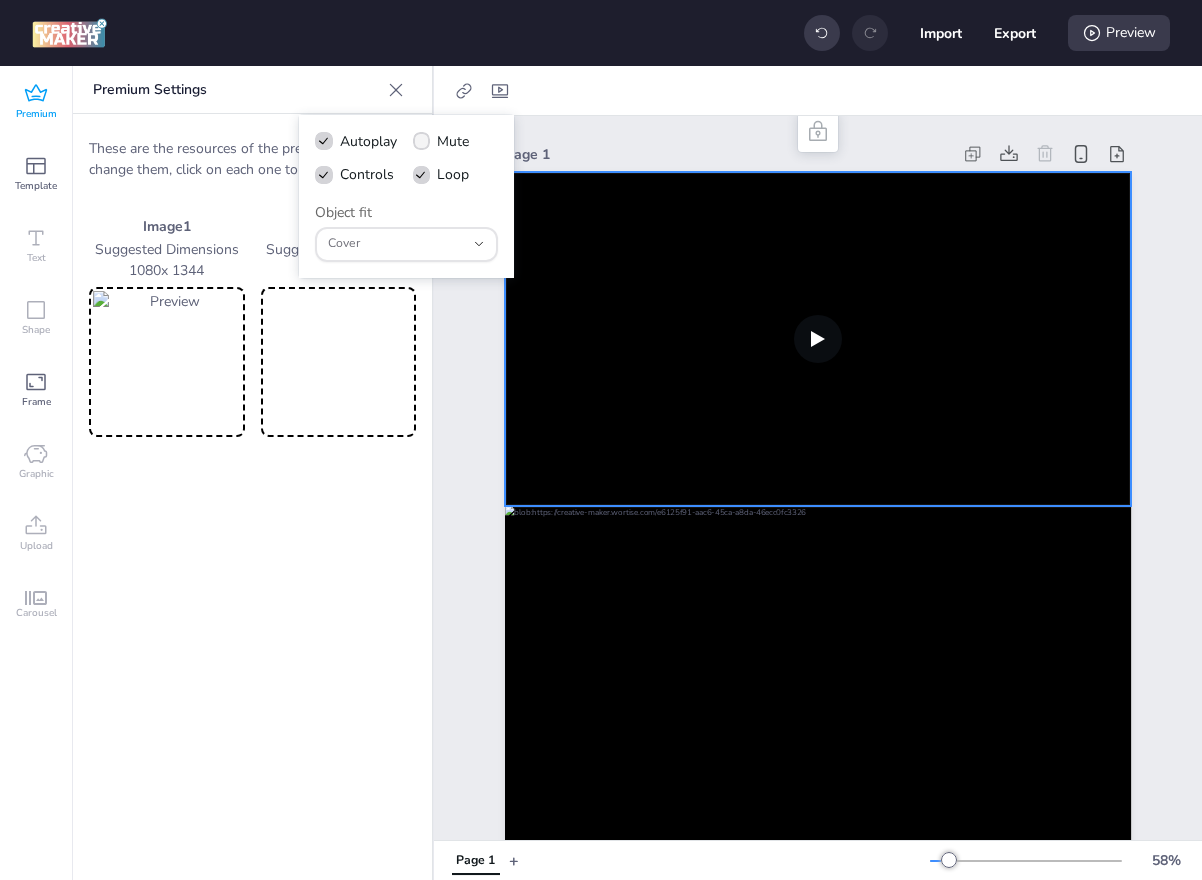 click on "Mute" at bounding box center (453, 141) 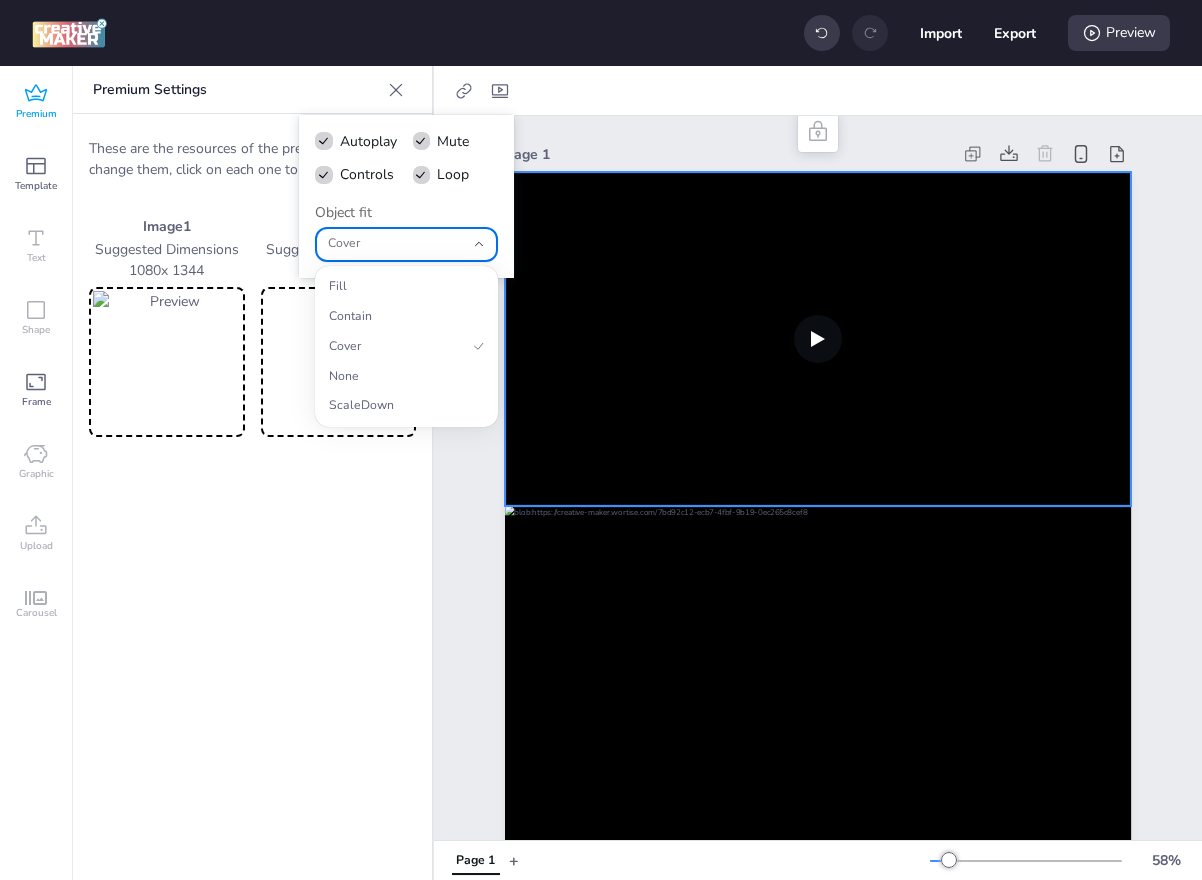 click on "Cover" at bounding box center (396, 244) 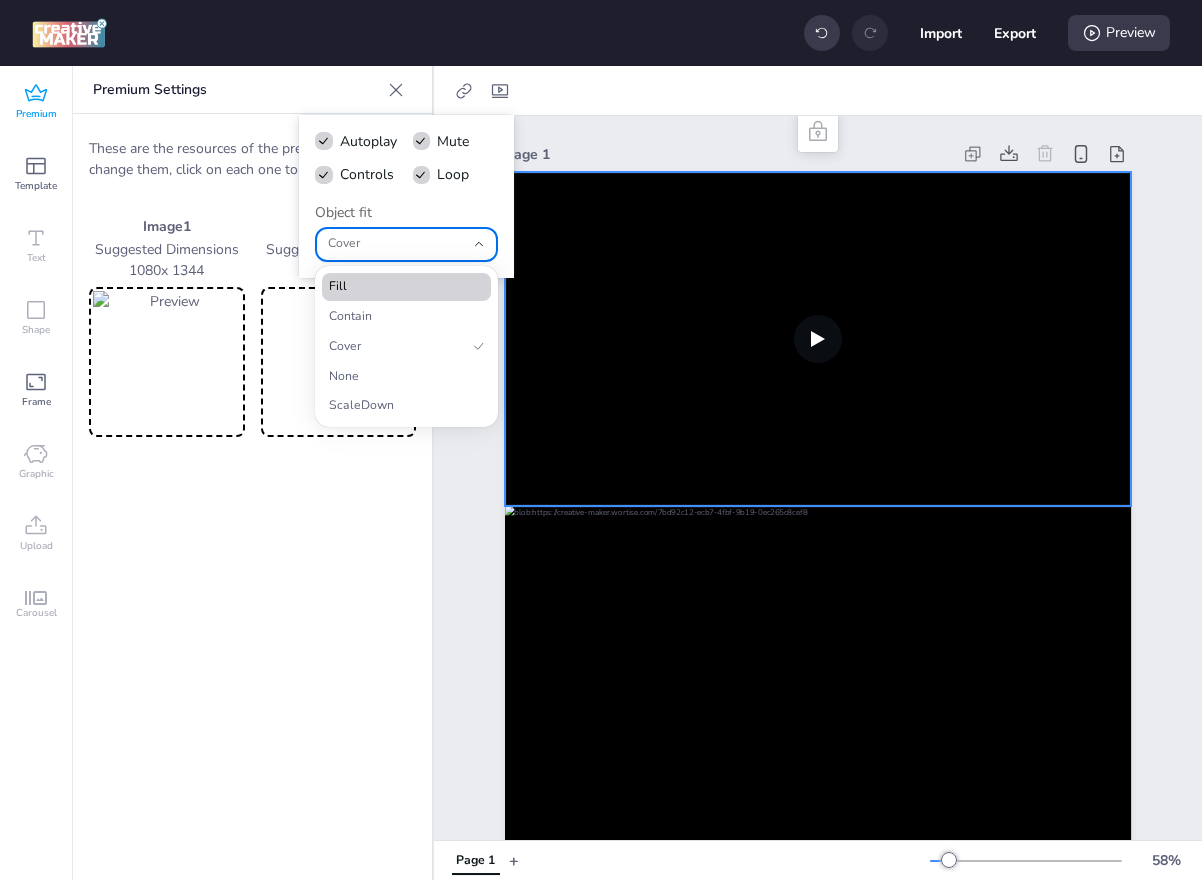 click on "Fill" at bounding box center (398, 287) 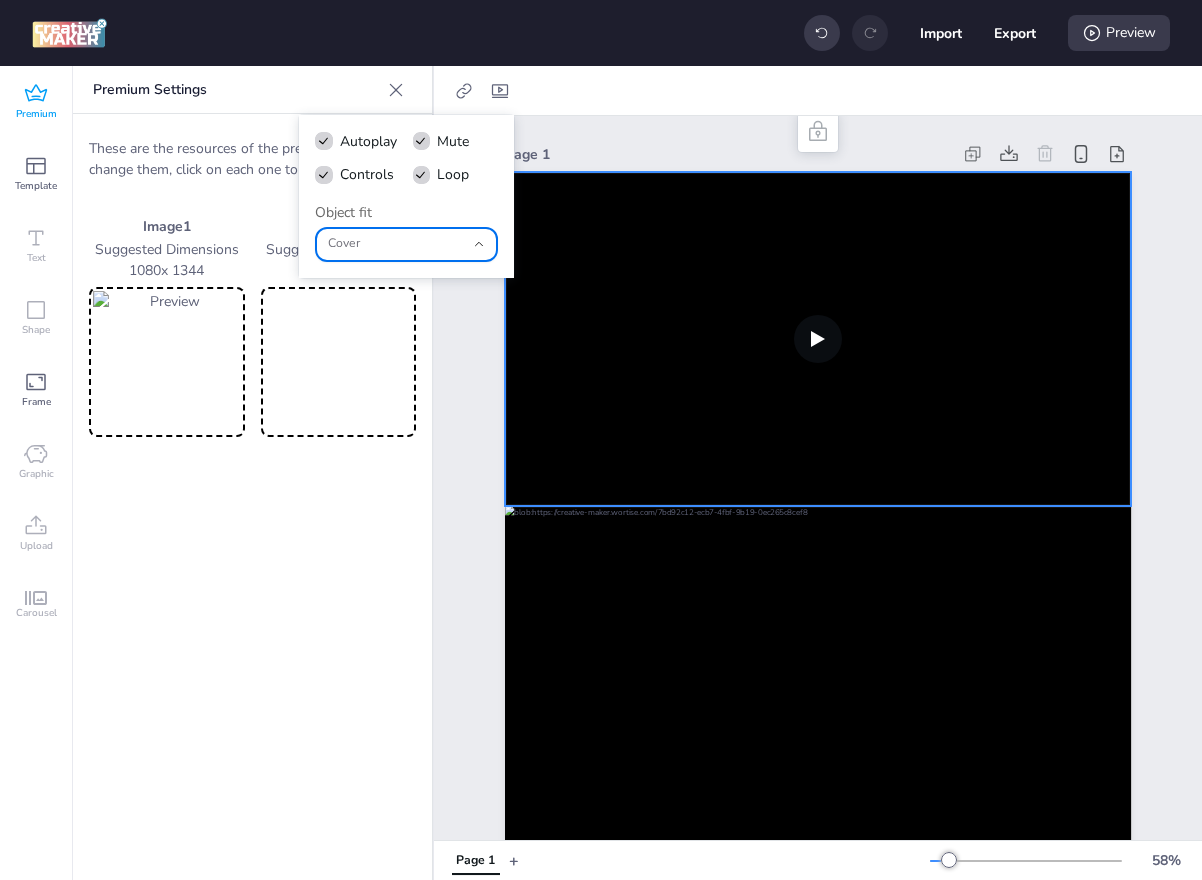 type on "fill" 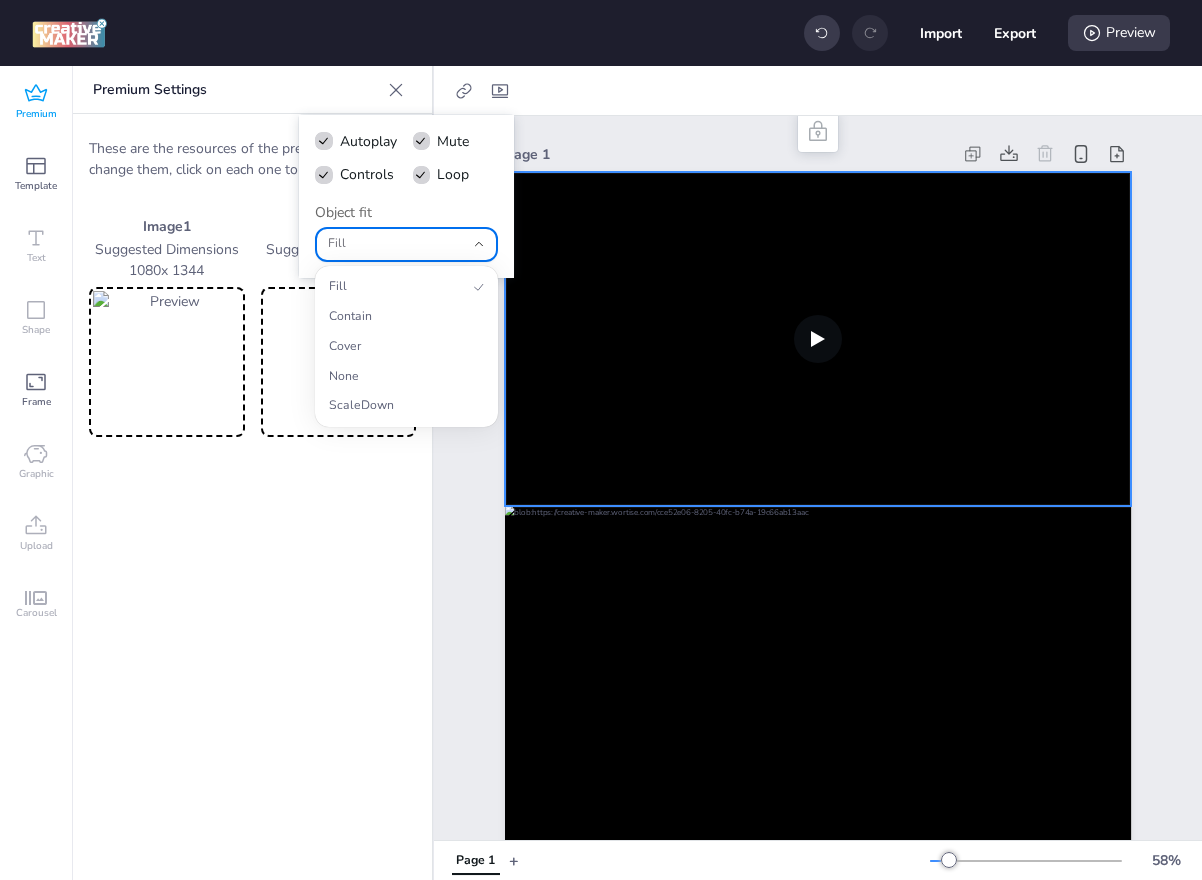click on "Fill" at bounding box center [406, 244] 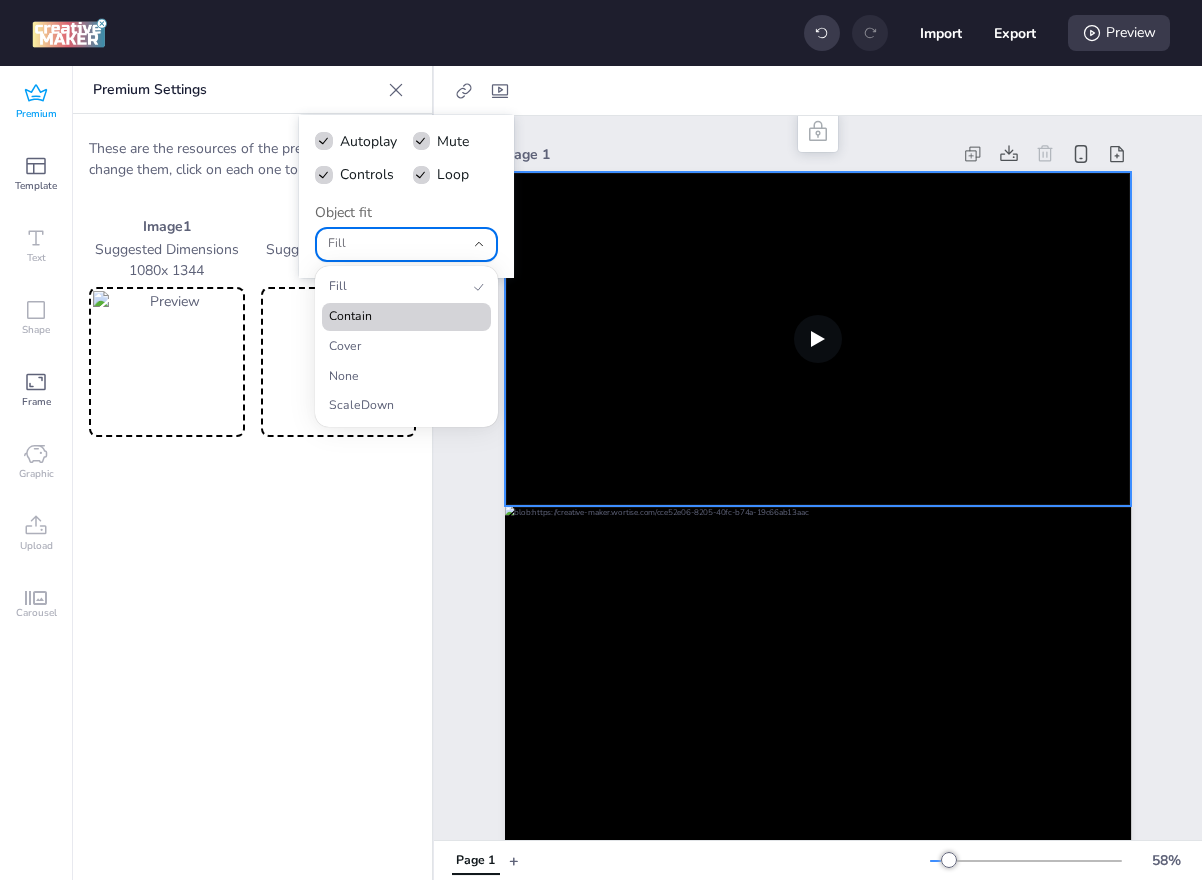 click on "Contain" at bounding box center (398, 317) 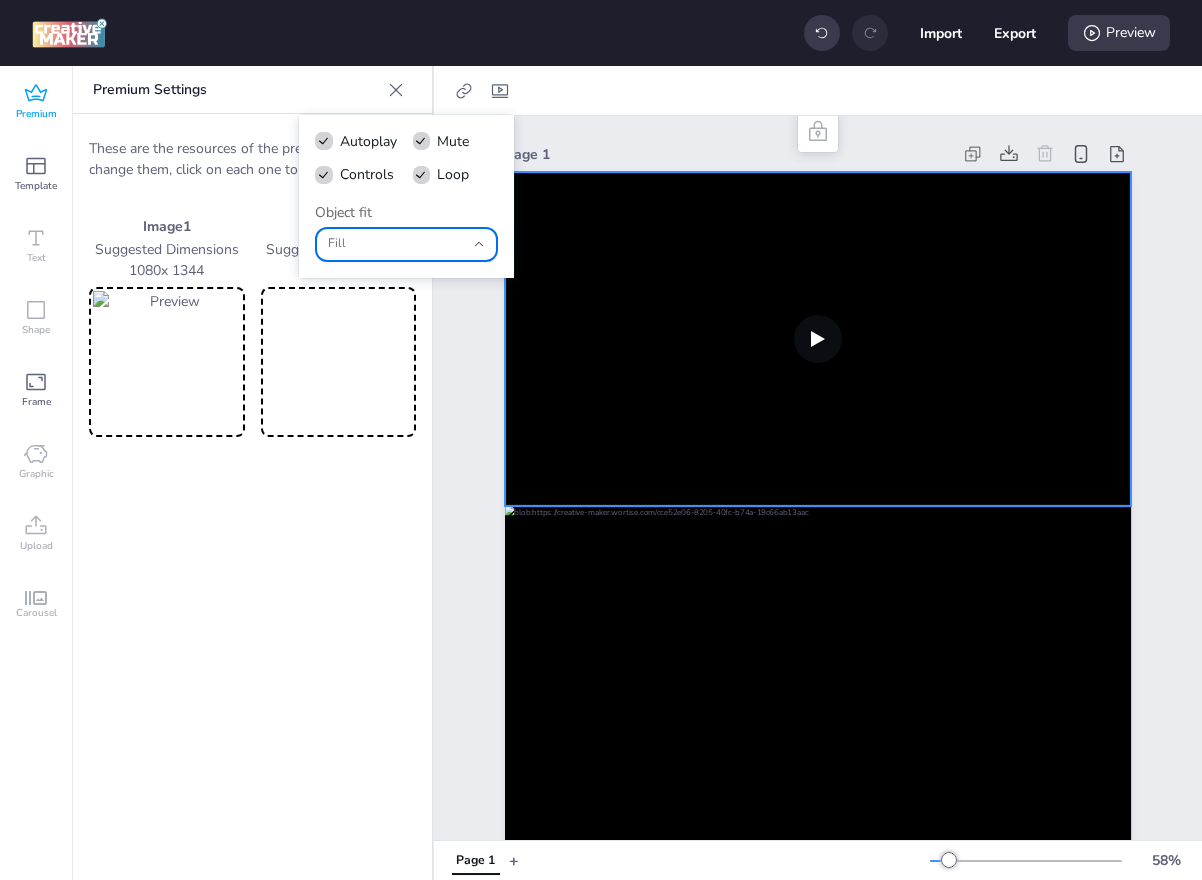 type on "contain" 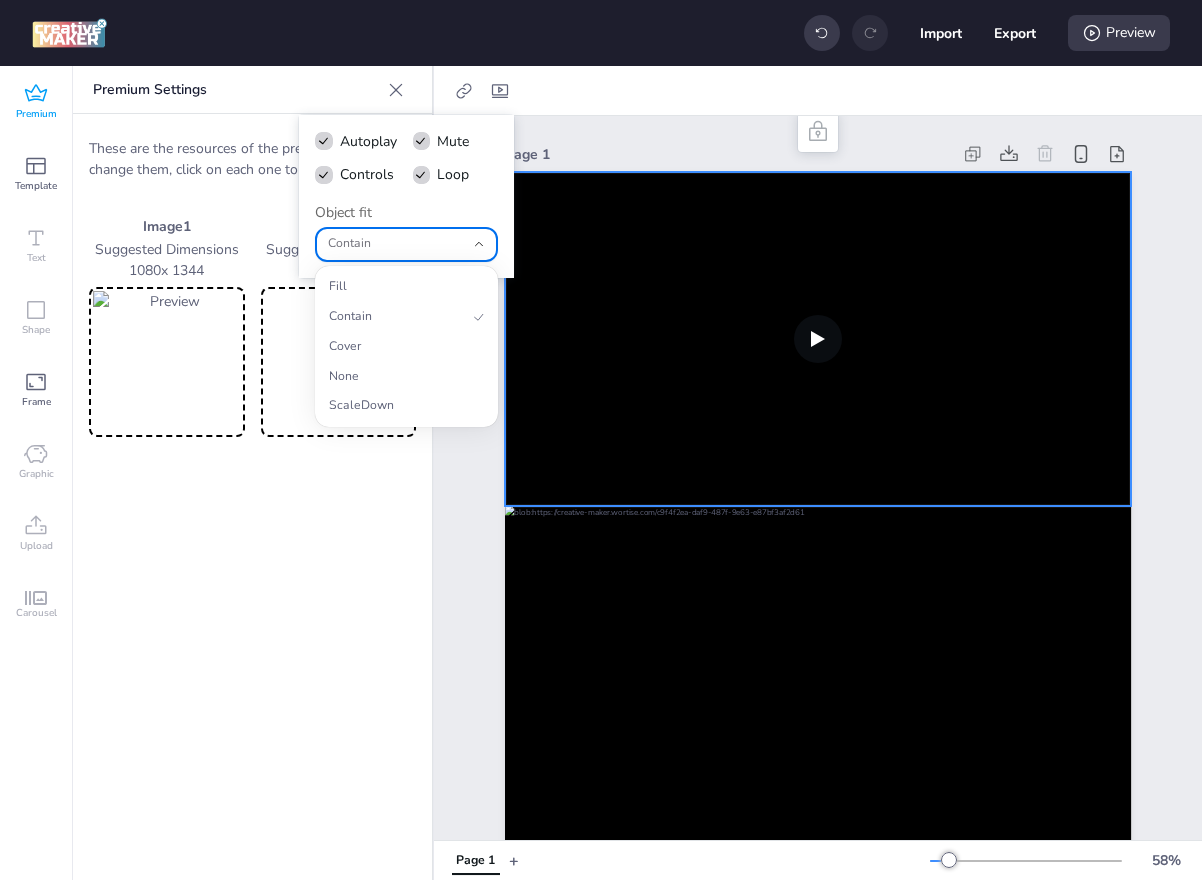 click on "Contain" at bounding box center [396, 244] 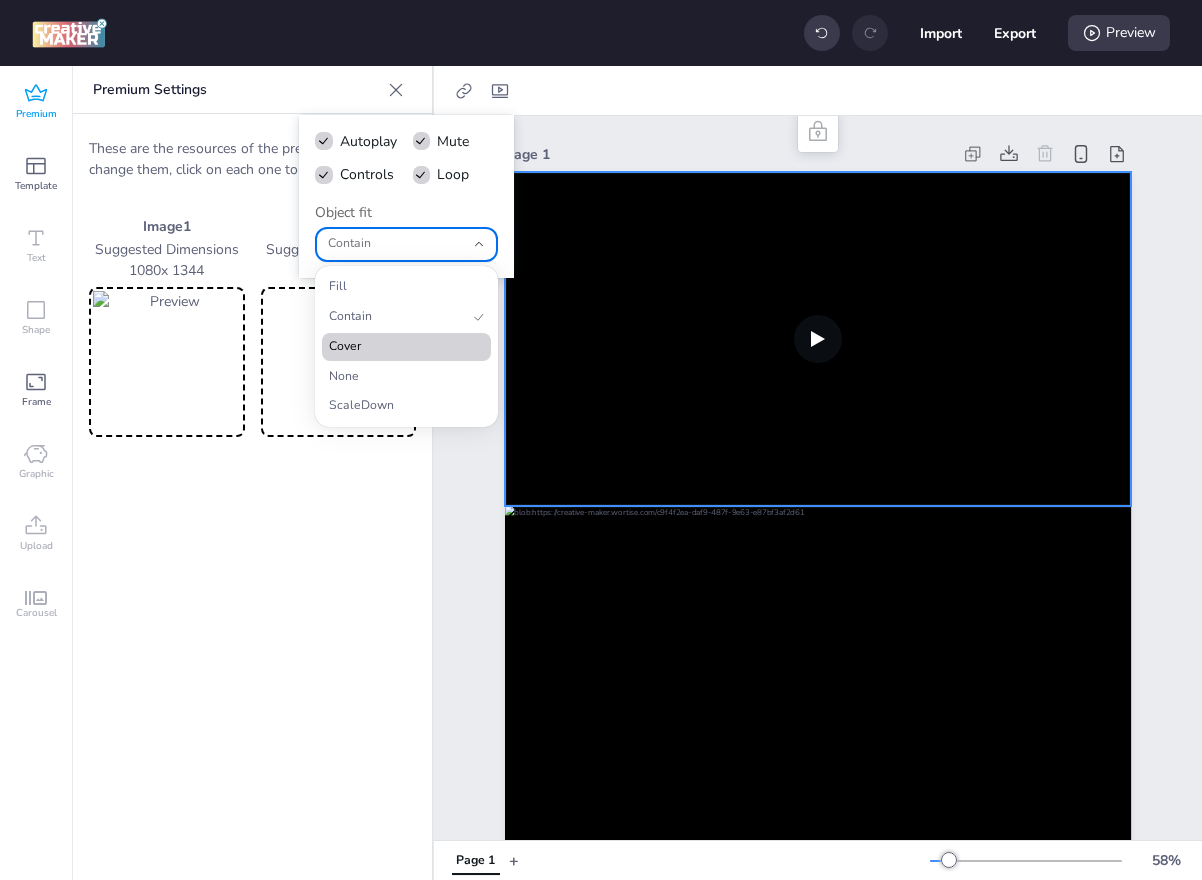 click on "Cover" at bounding box center (398, 347) 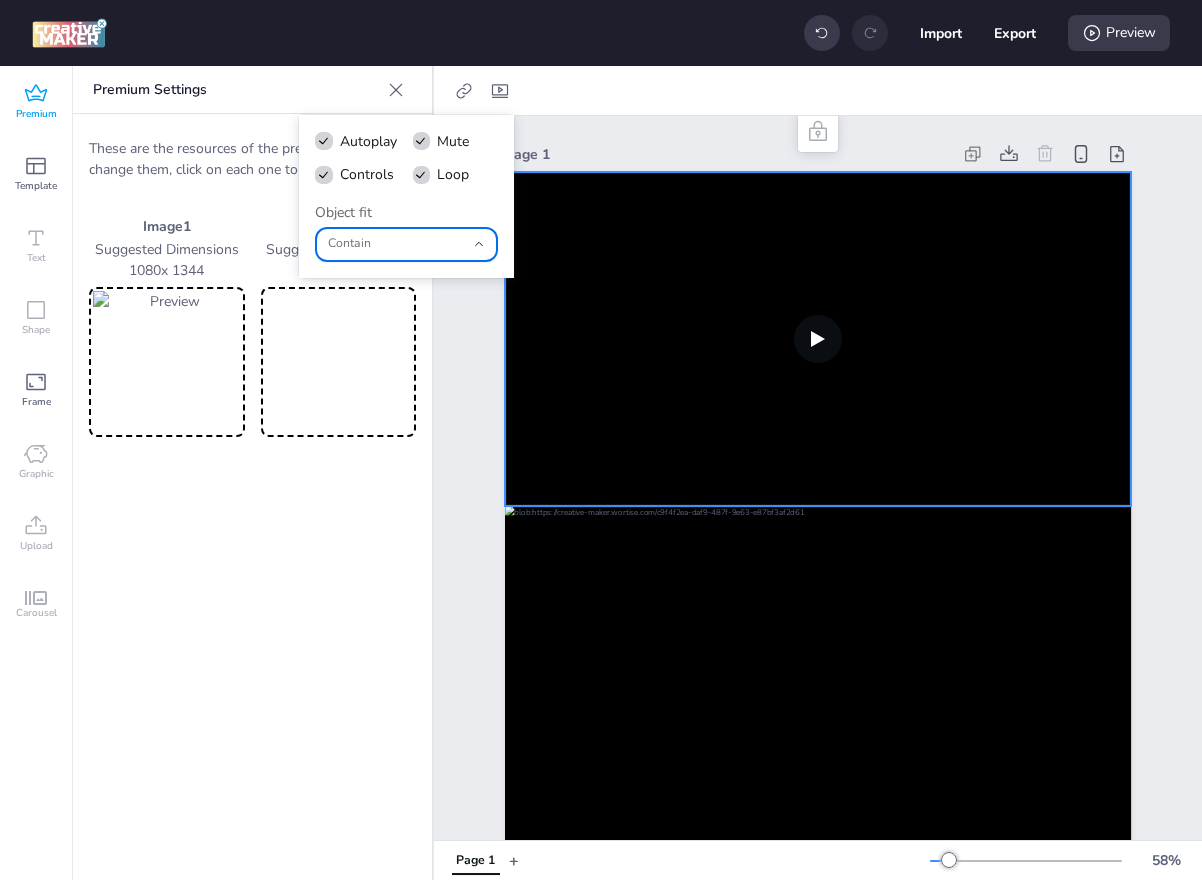 type on "cover" 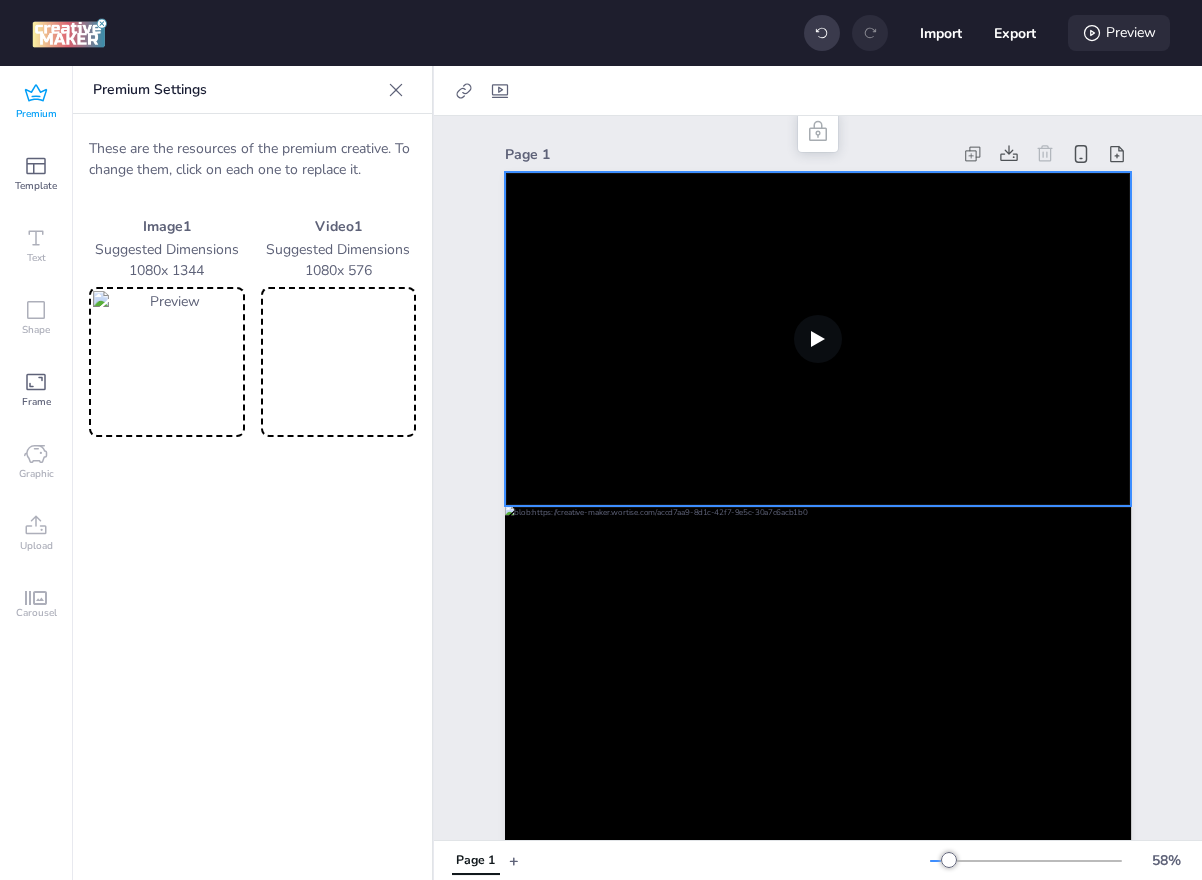 click on "Preview" at bounding box center (1119, 33) 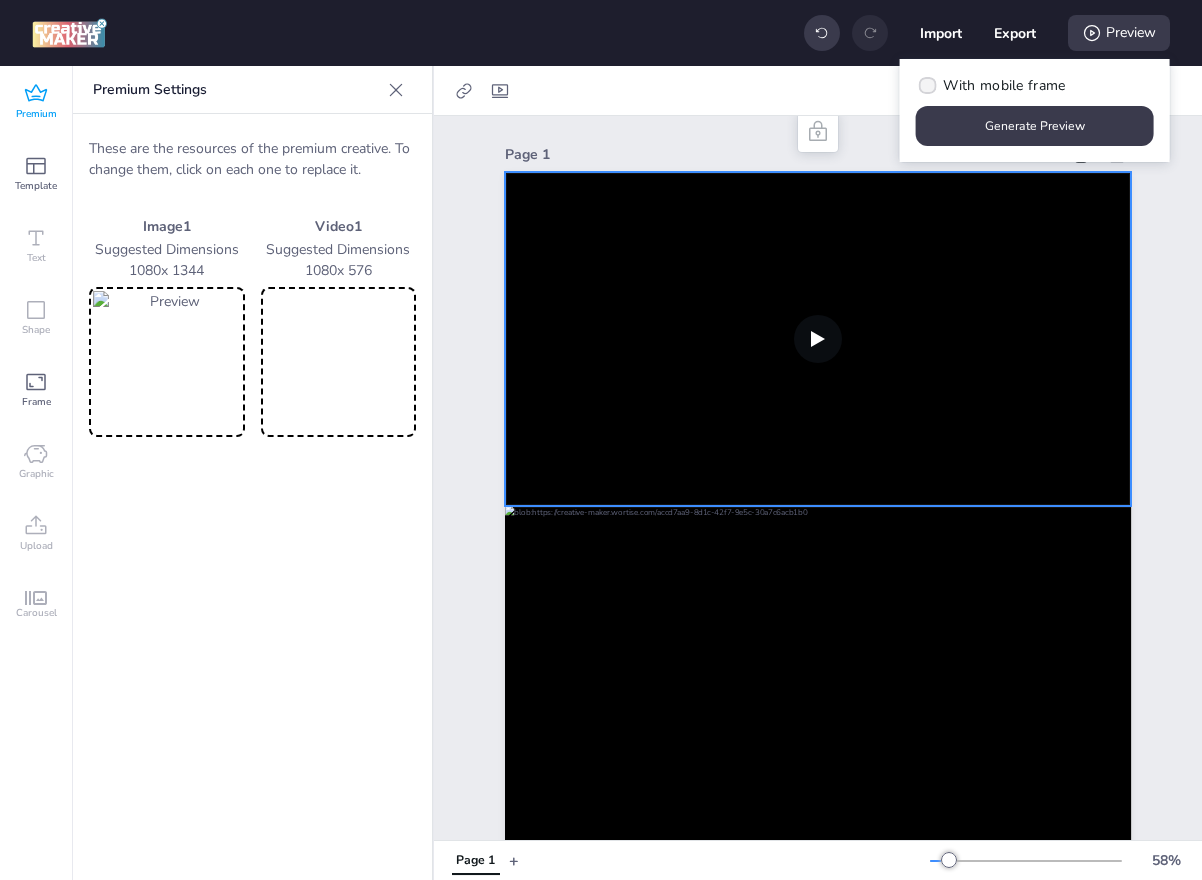 click on "With mobile frame" at bounding box center [1004, 85] 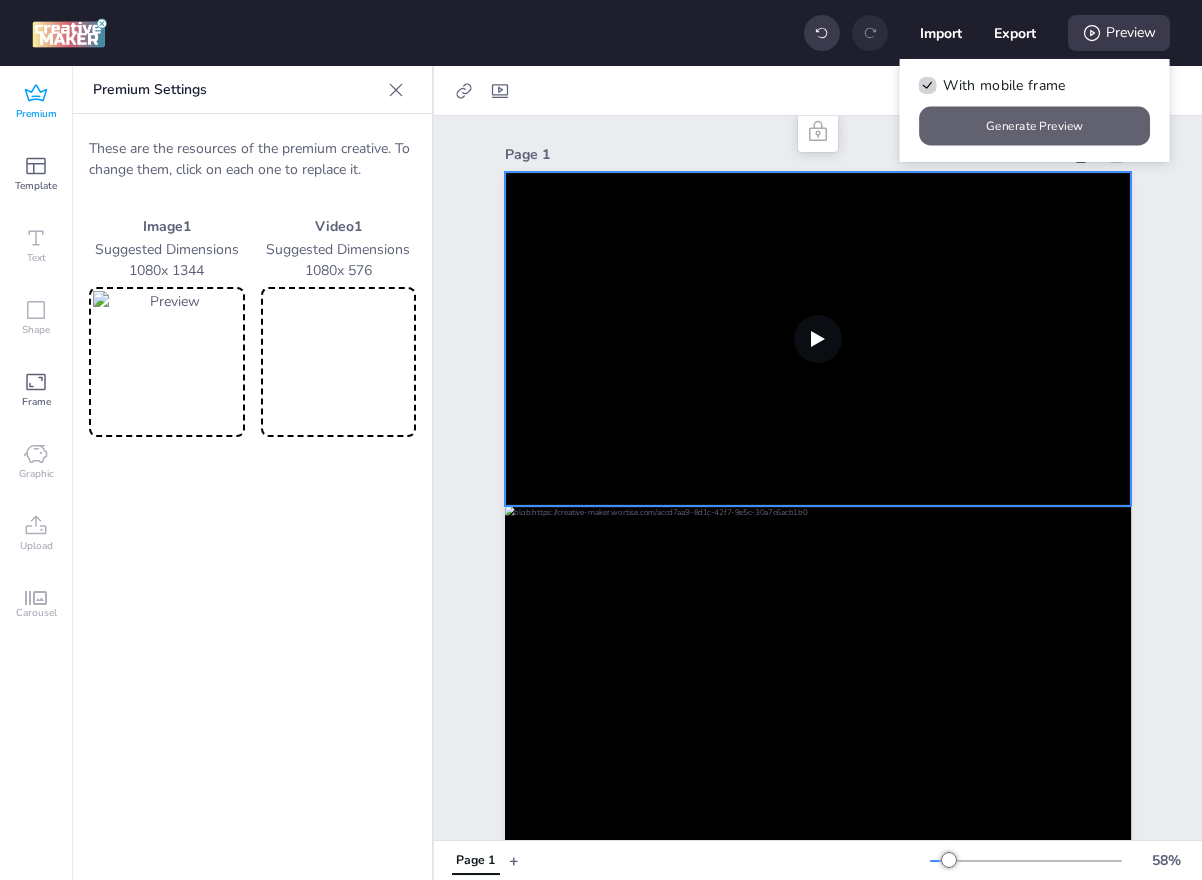 click on "Generate Preview" at bounding box center [1035, 126] 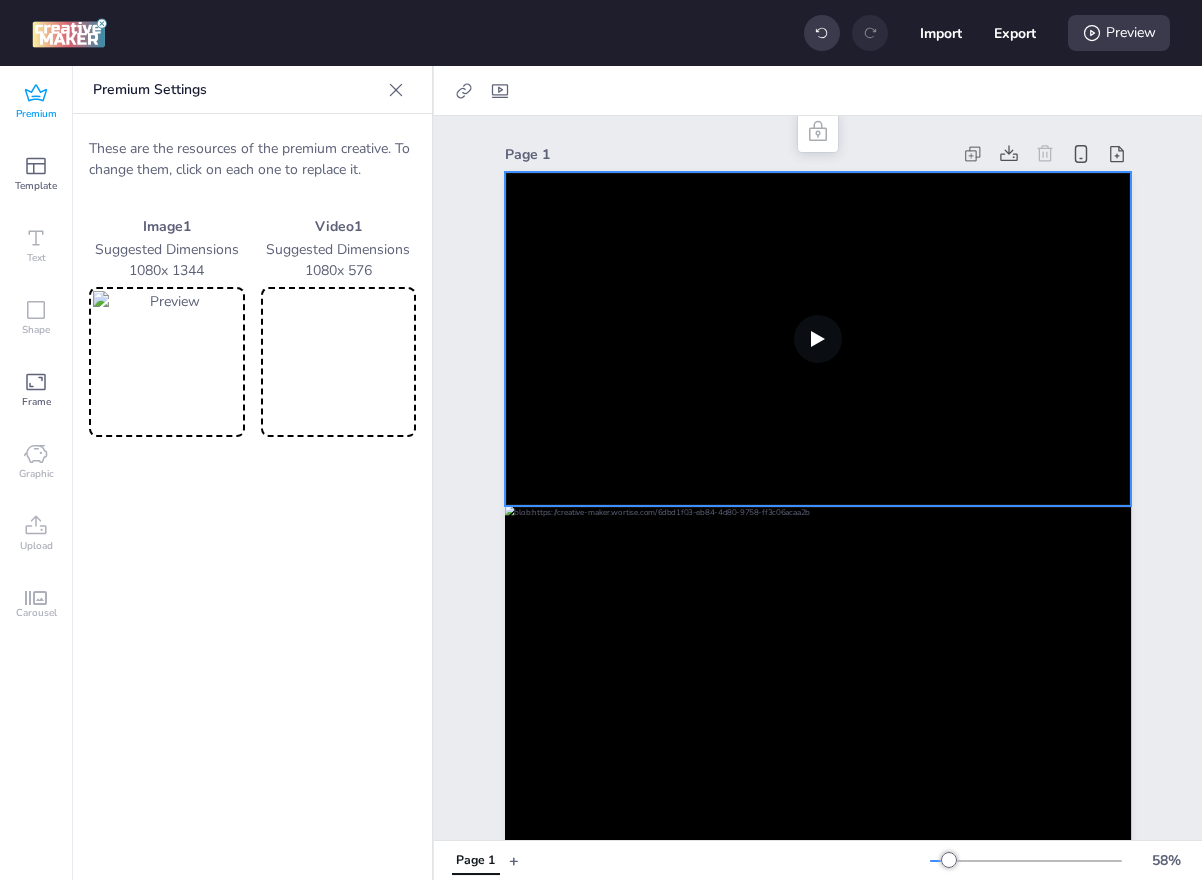 click 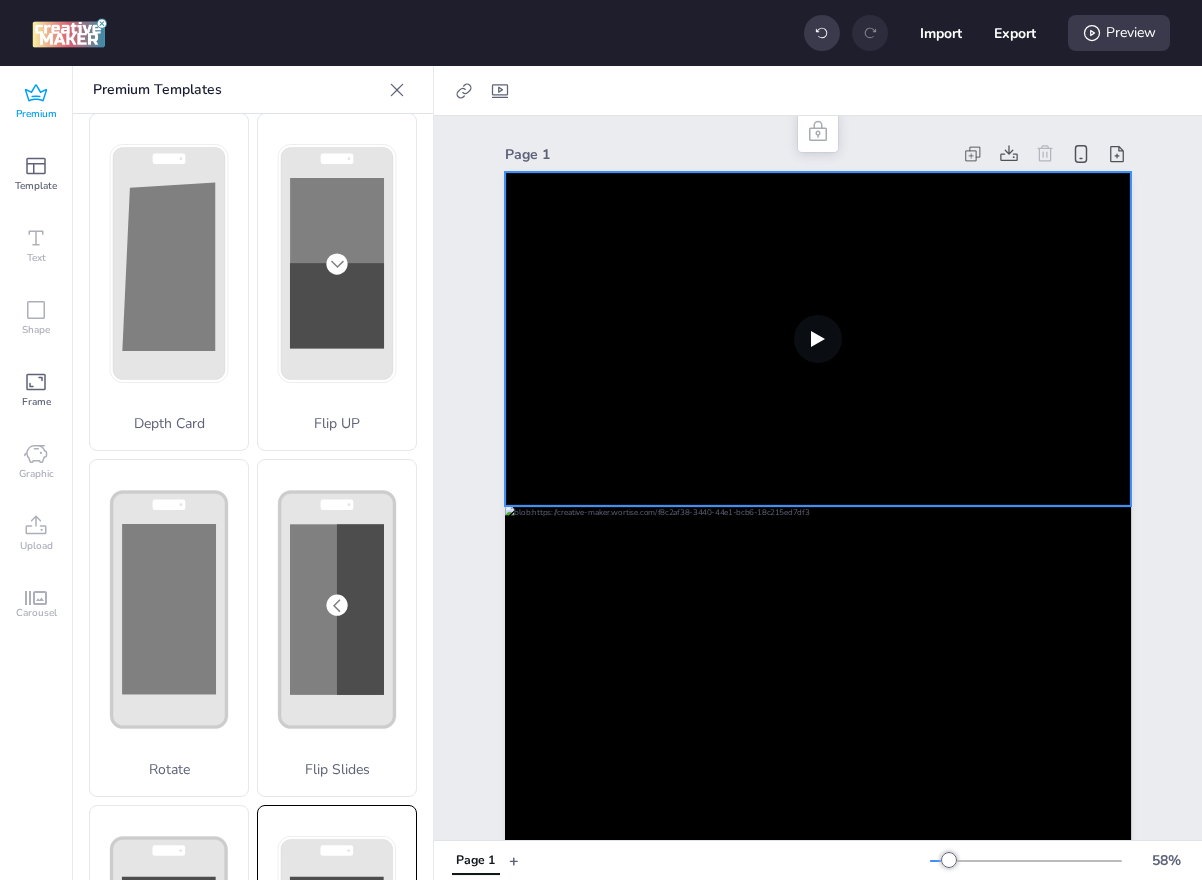 scroll, scrollTop: 0, scrollLeft: 0, axis: both 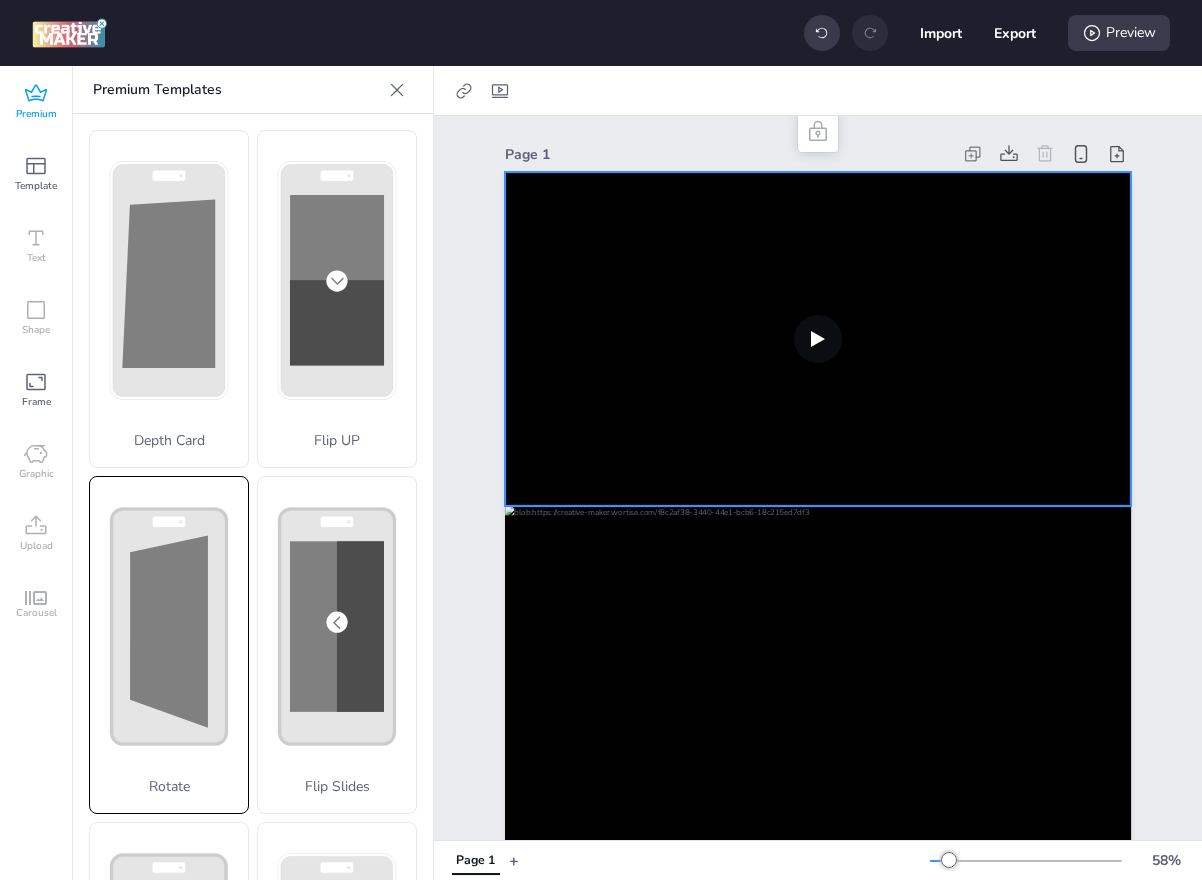 click 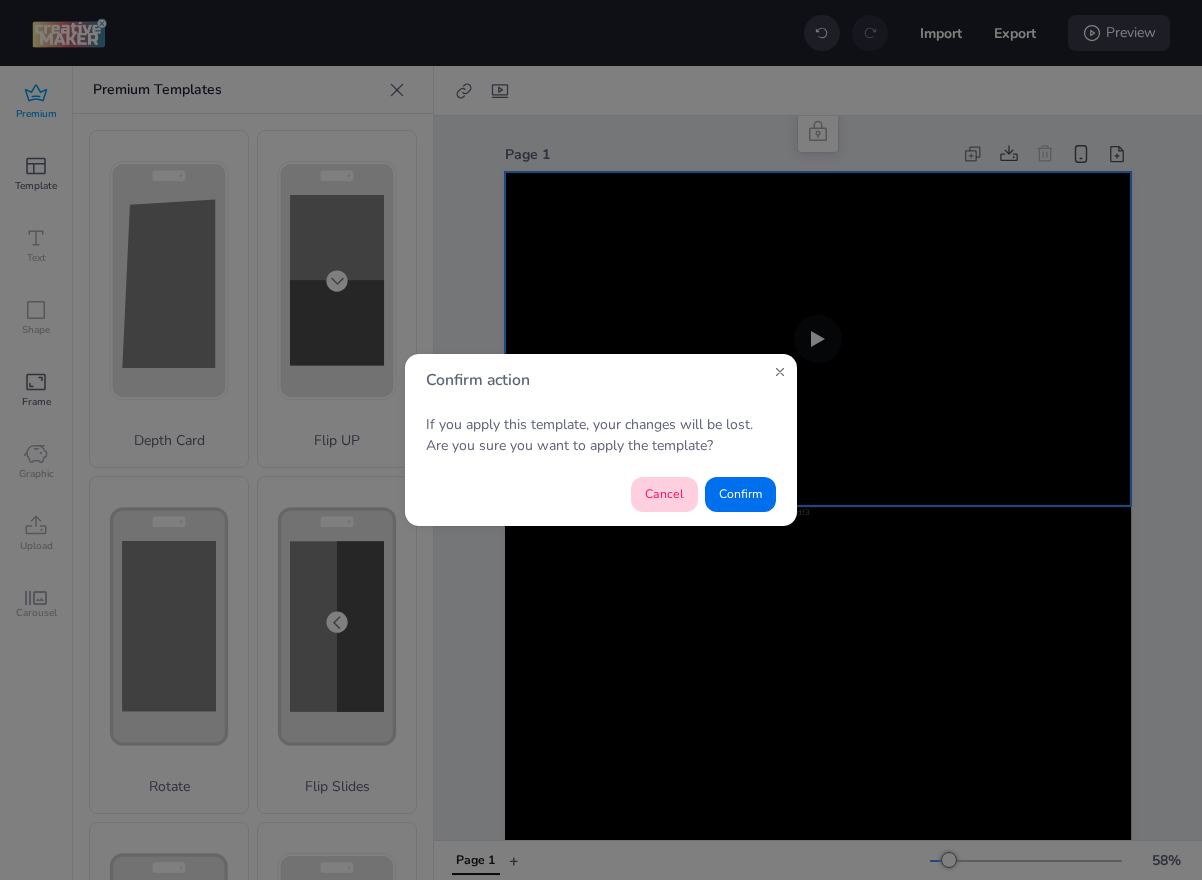 click on "Confirm" at bounding box center [740, 494] 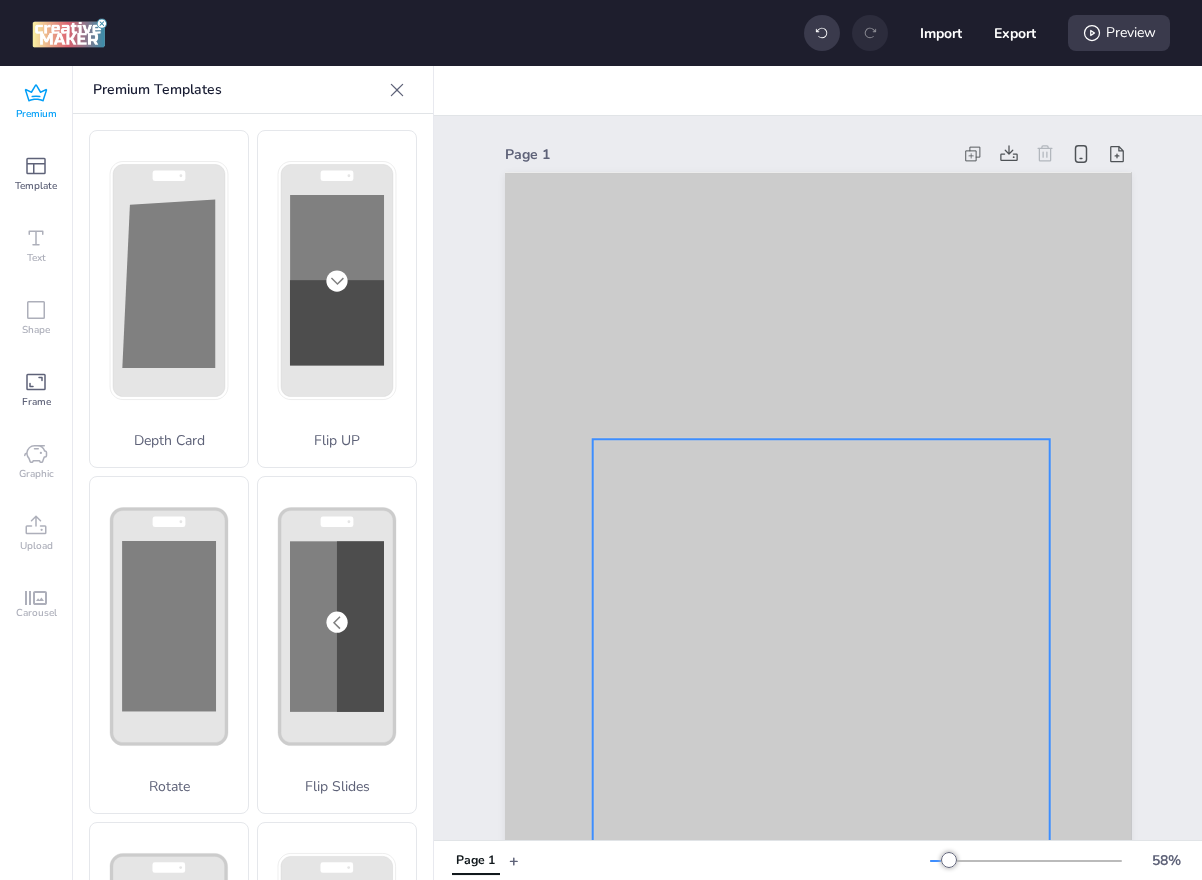 click at bounding box center [820, 827] 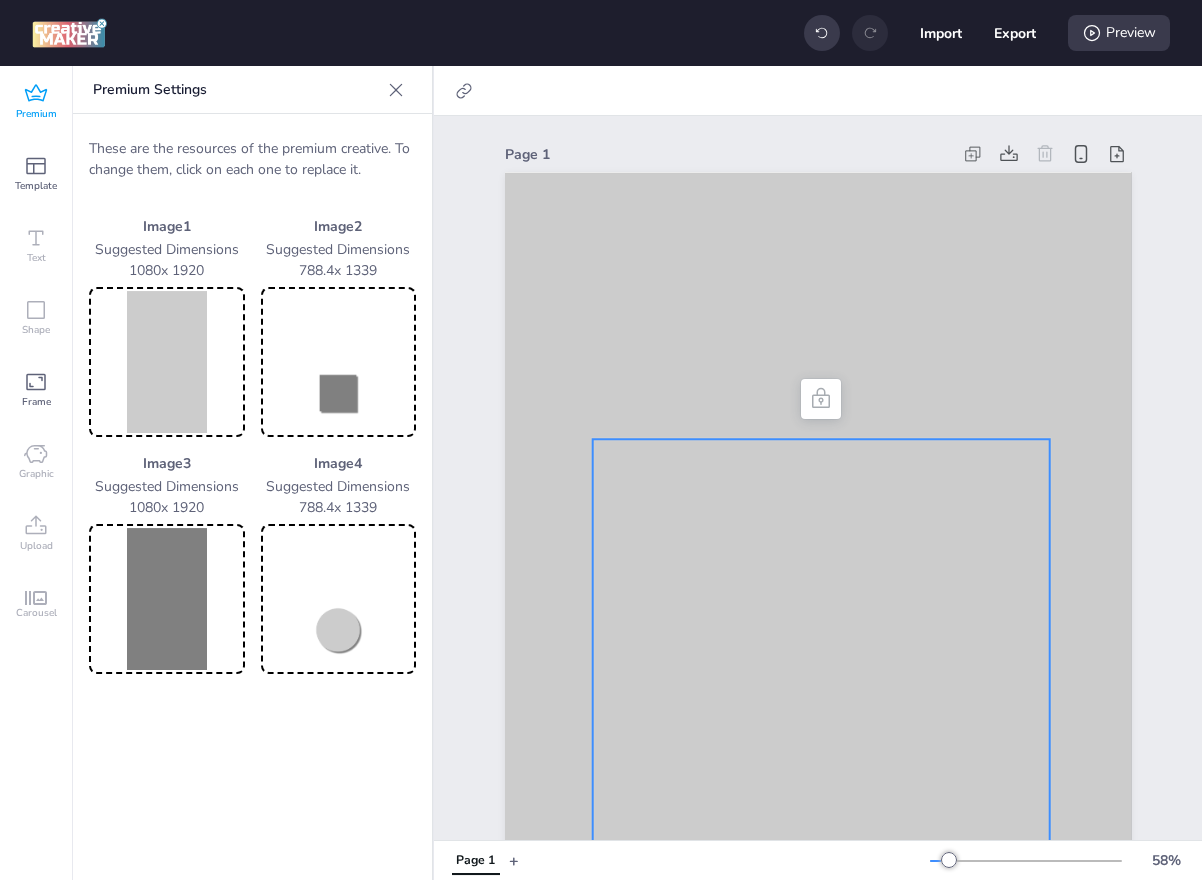 click at bounding box center [820, 827] 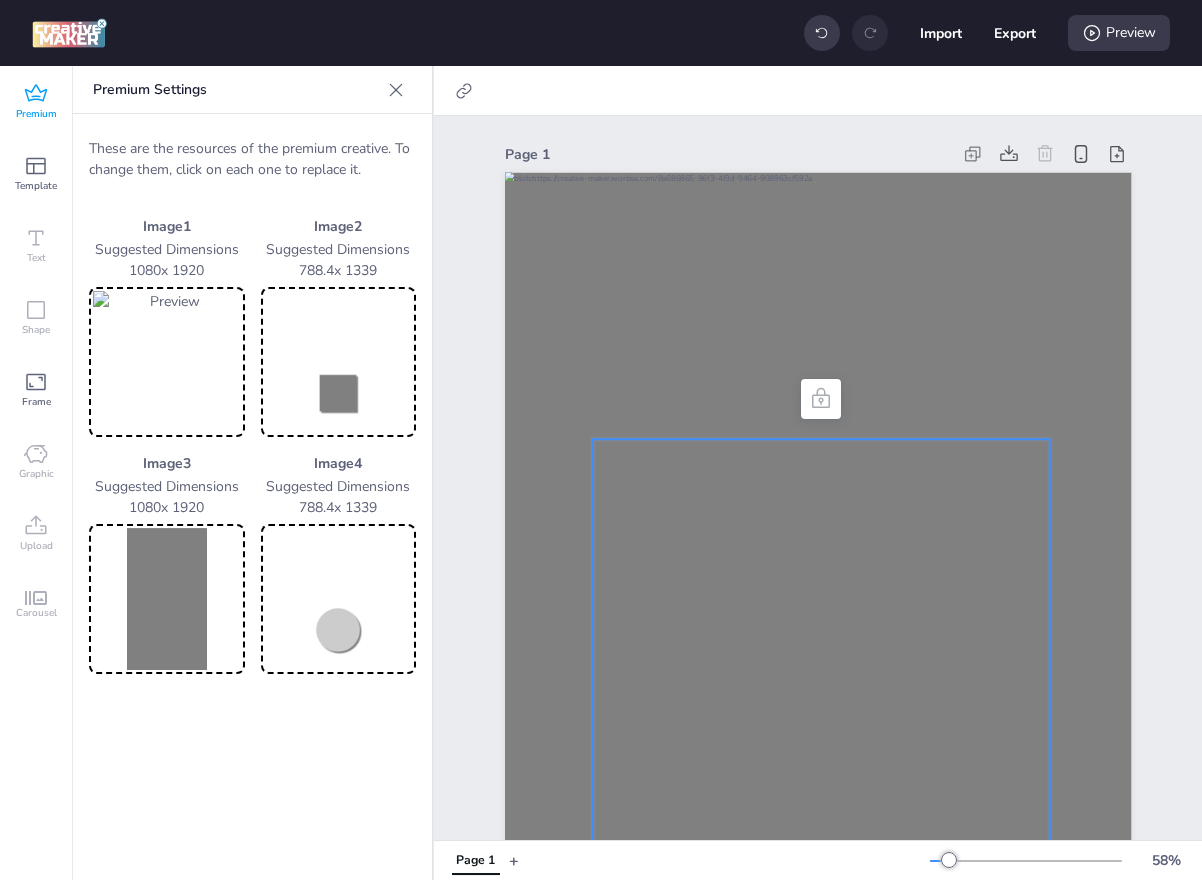 click at bounding box center [167, 599] 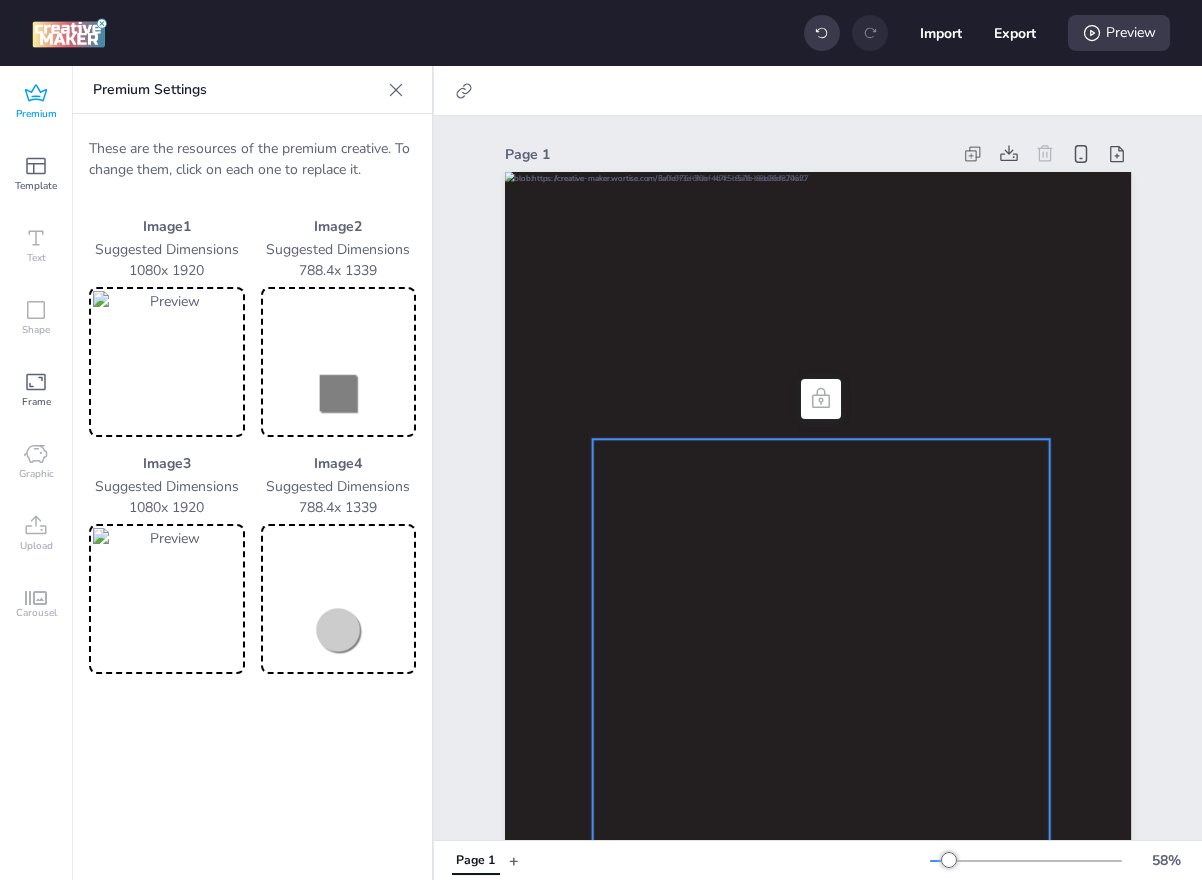 click at bounding box center (339, 362) 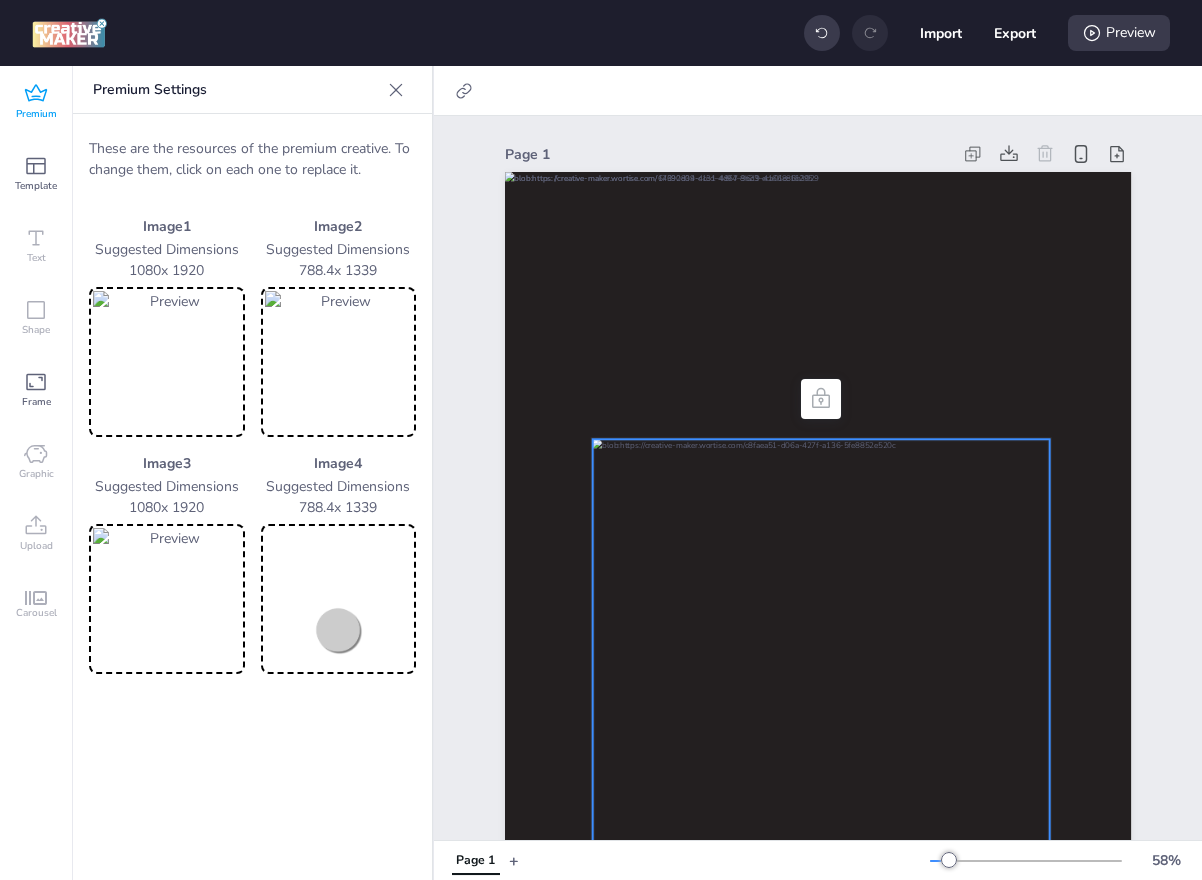 click at bounding box center [339, 599] 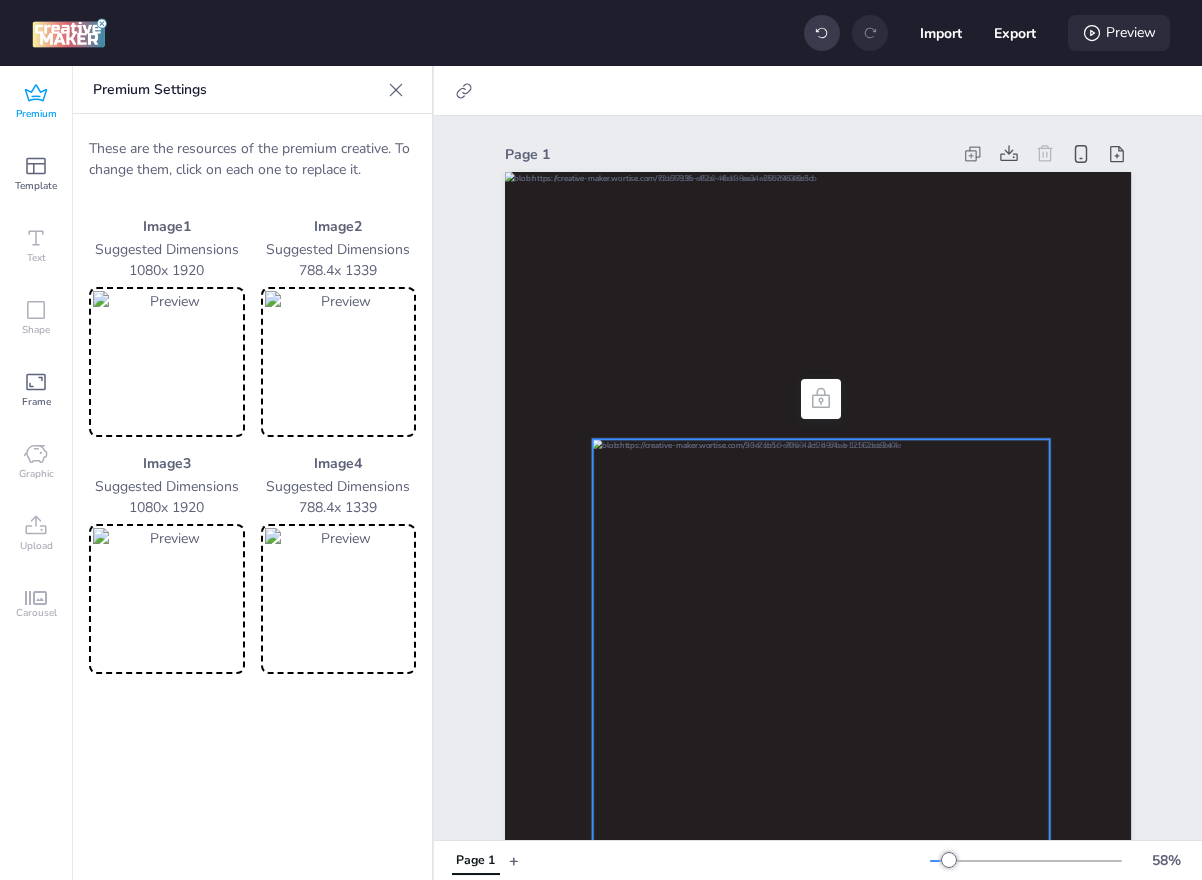 click on "Preview" at bounding box center [1119, 33] 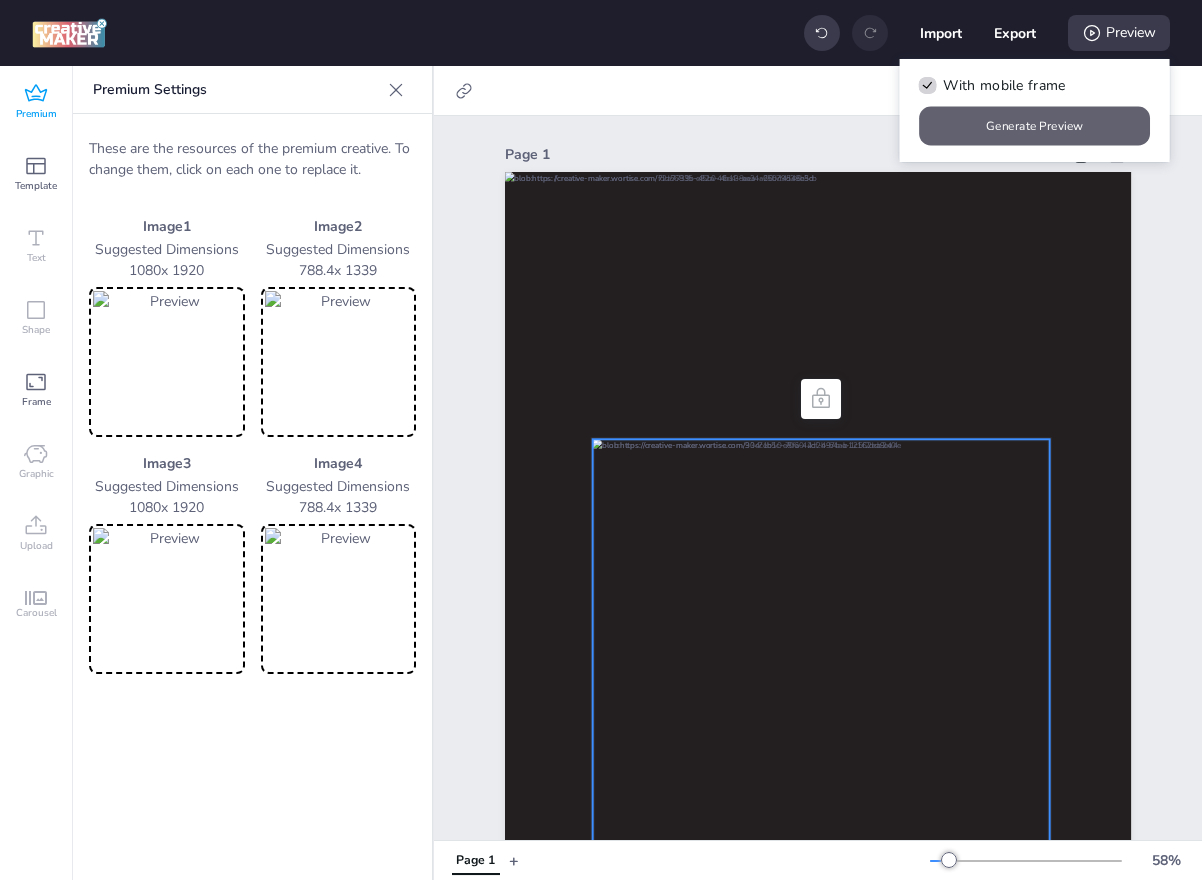 click on "Generate Preview" at bounding box center (1035, 126) 